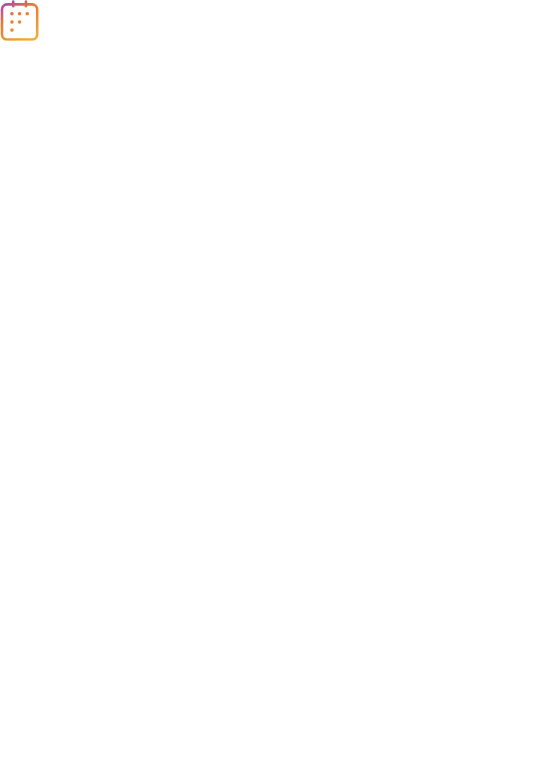 scroll, scrollTop: 0, scrollLeft: 0, axis: both 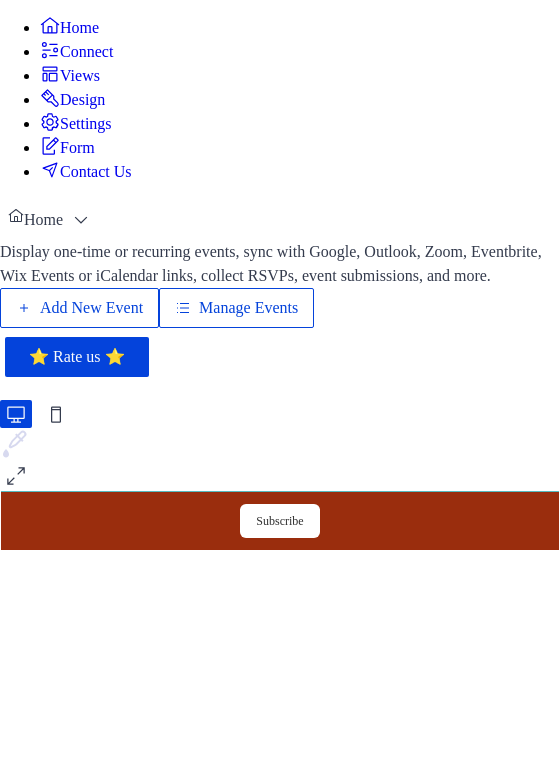 click on "Add New Event" at bounding box center (91, 308) 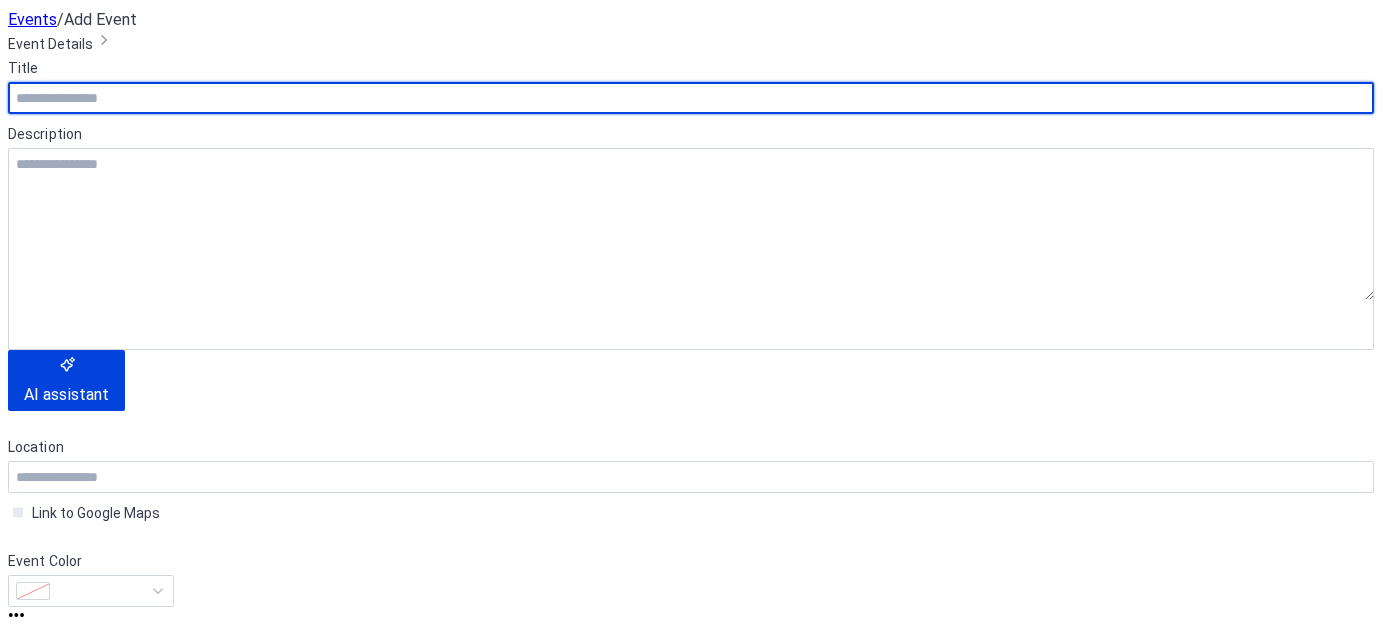 scroll, scrollTop: 0, scrollLeft: 0, axis: both 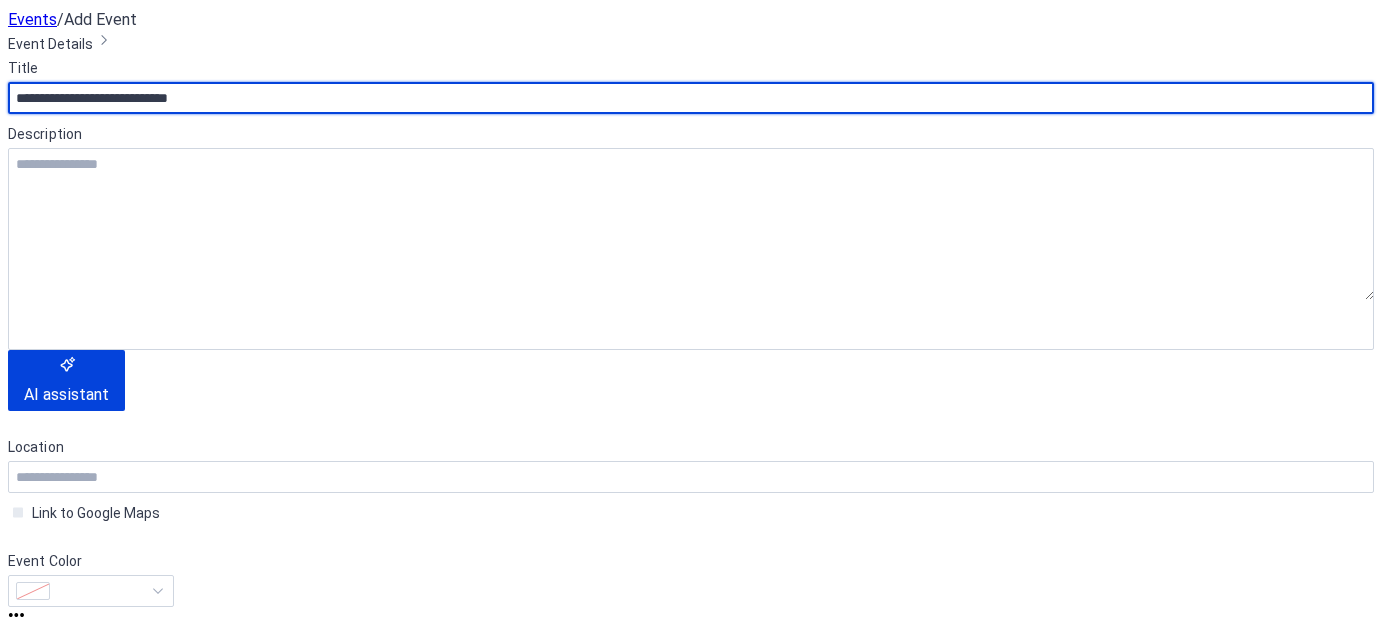 type on "**********" 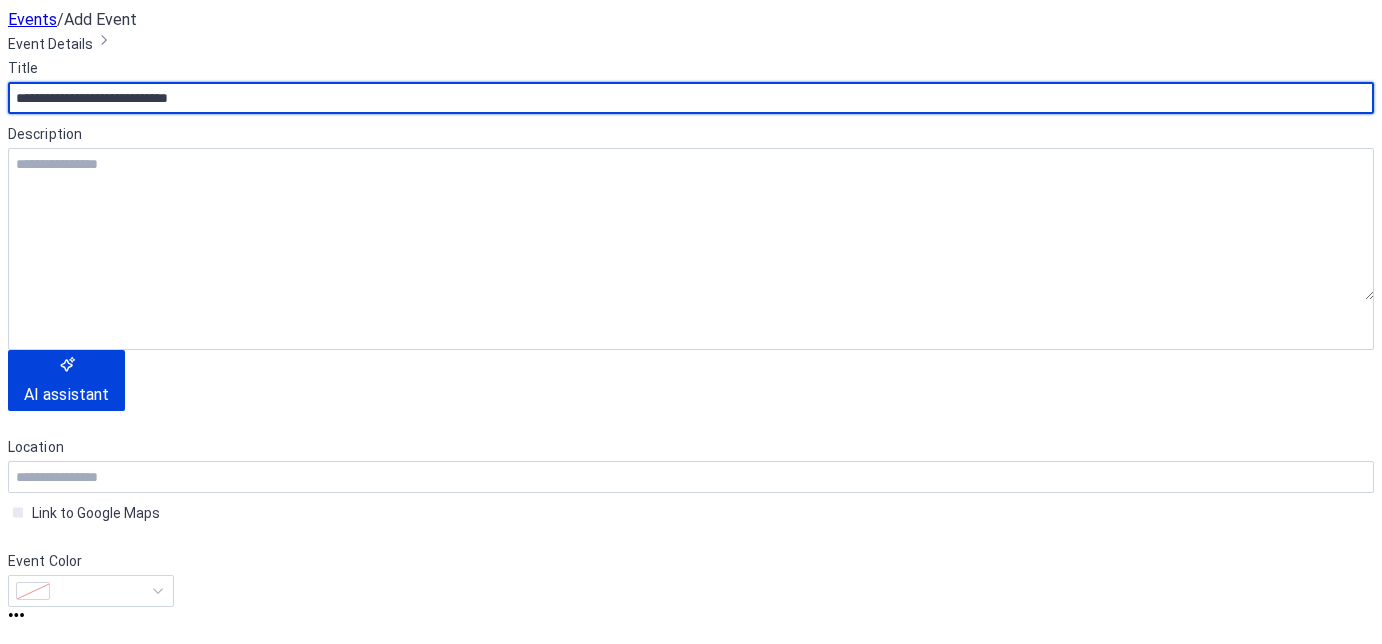 click on "**********" at bounding box center (107, 175) 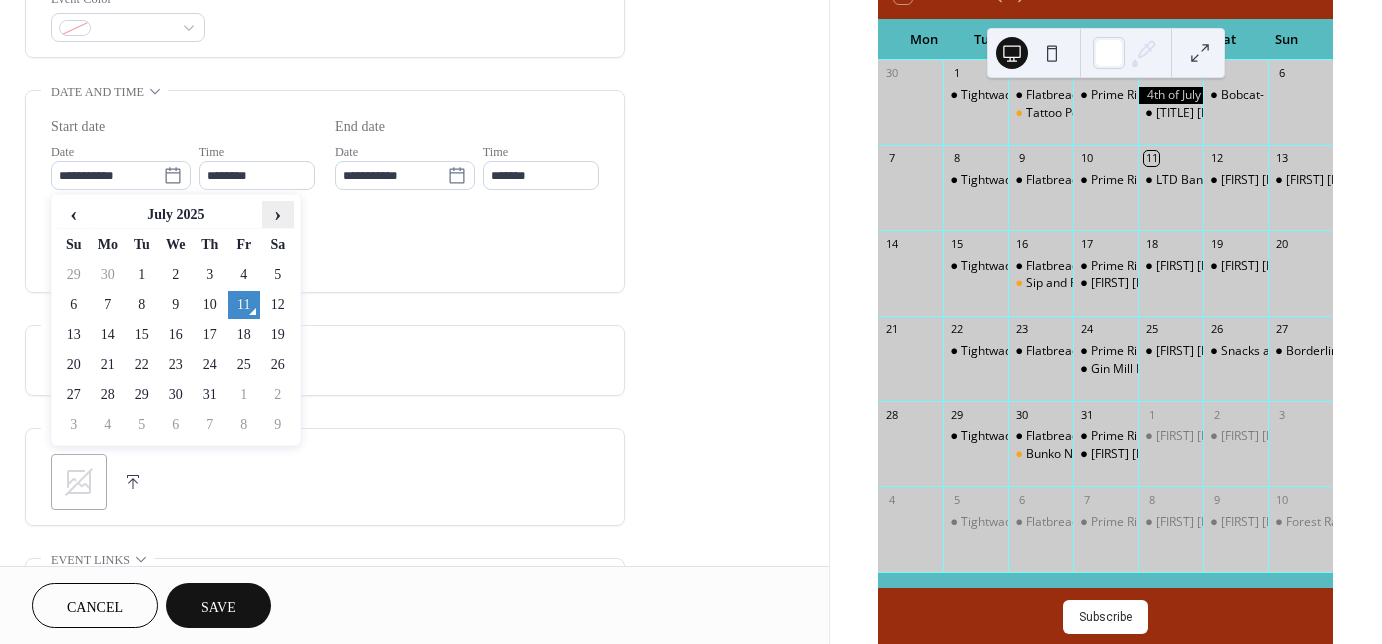 click on "›" at bounding box center [278, 214] 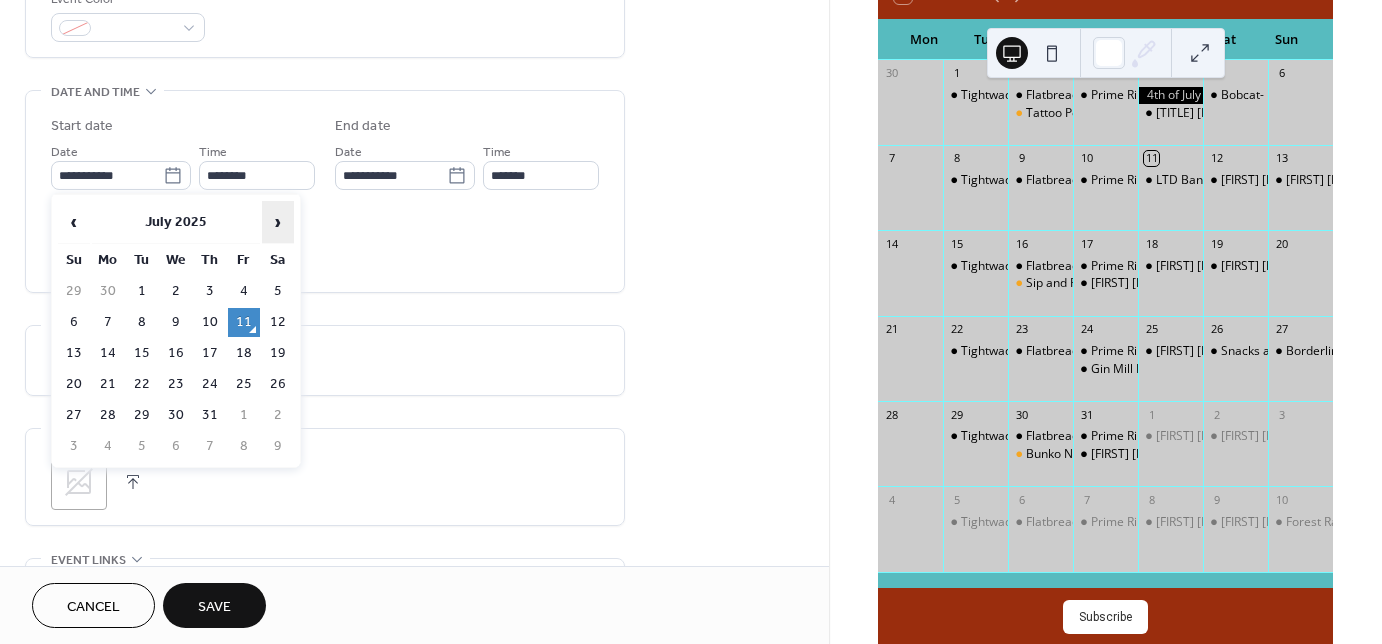 click on "›" at bounding box center [278, 222] 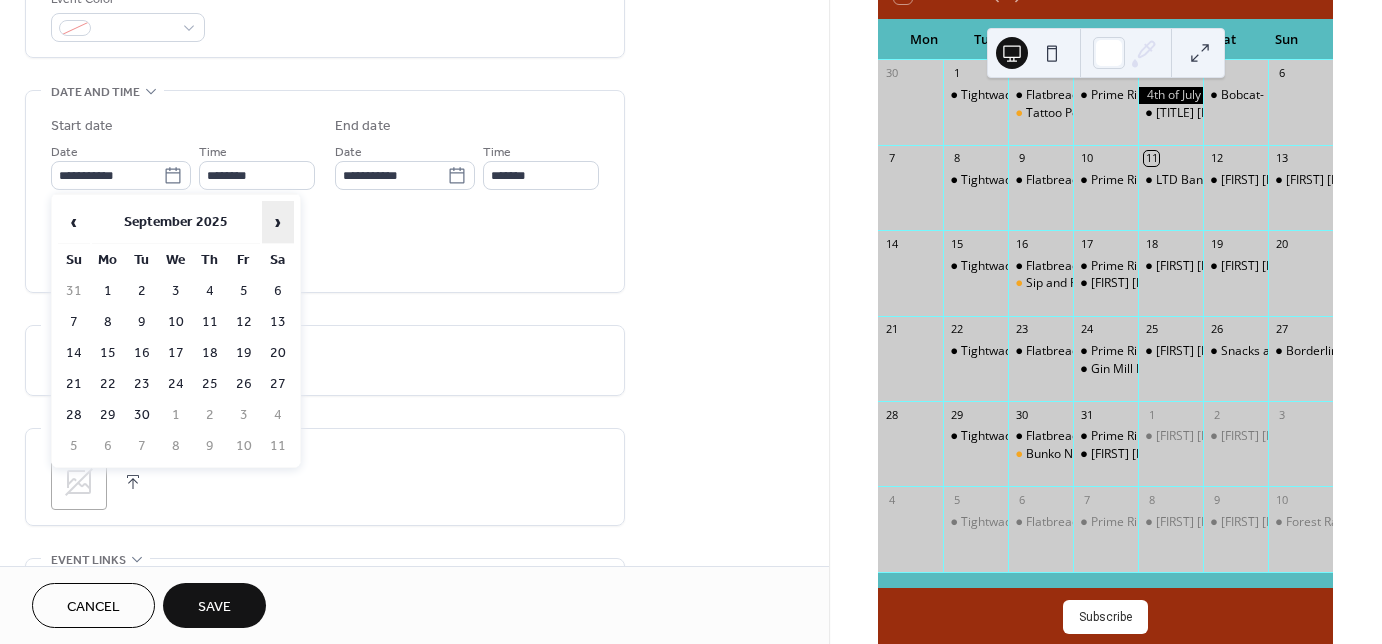 click on "›" at bounding box center (278, 222) 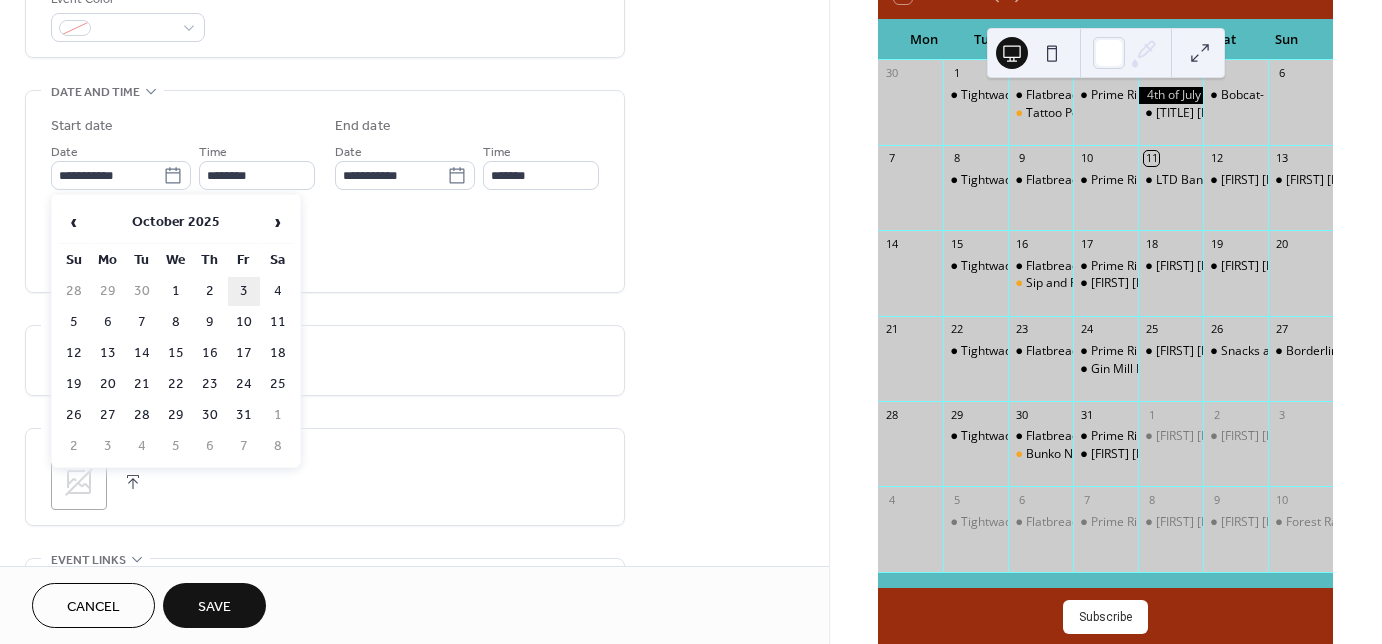 click on "3" at bounding box center [244, 291] 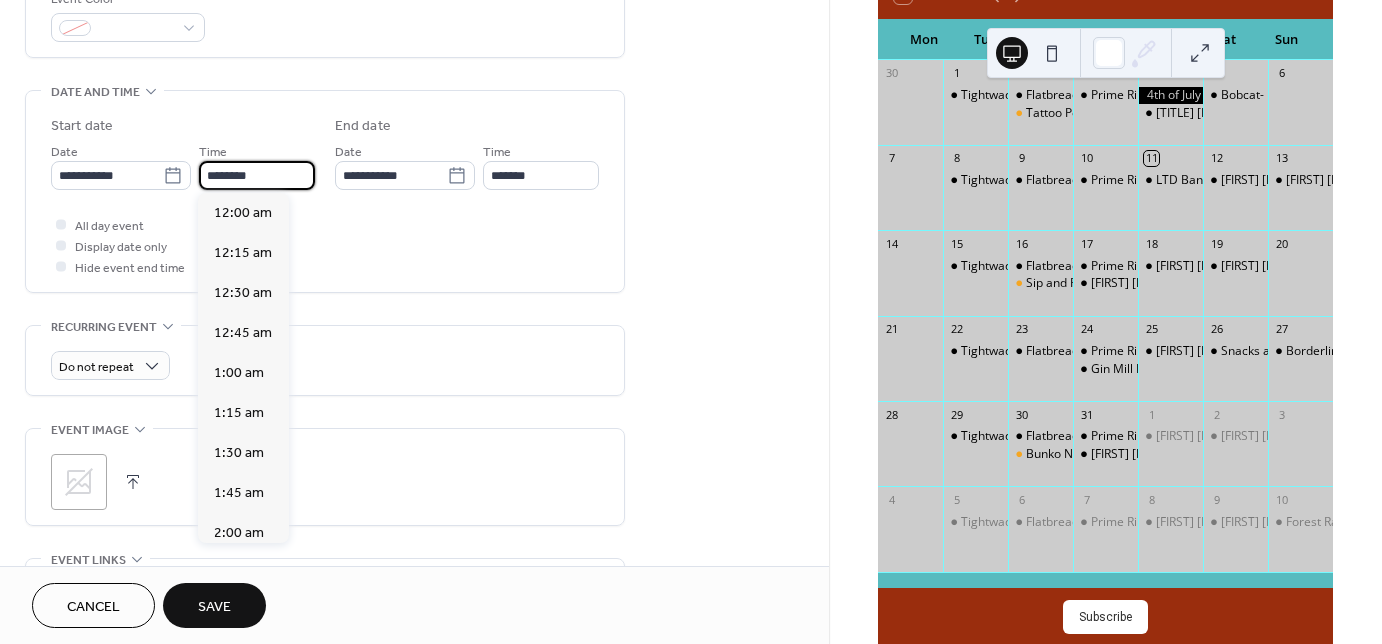 click on "********" at bounding box center [257, 175] 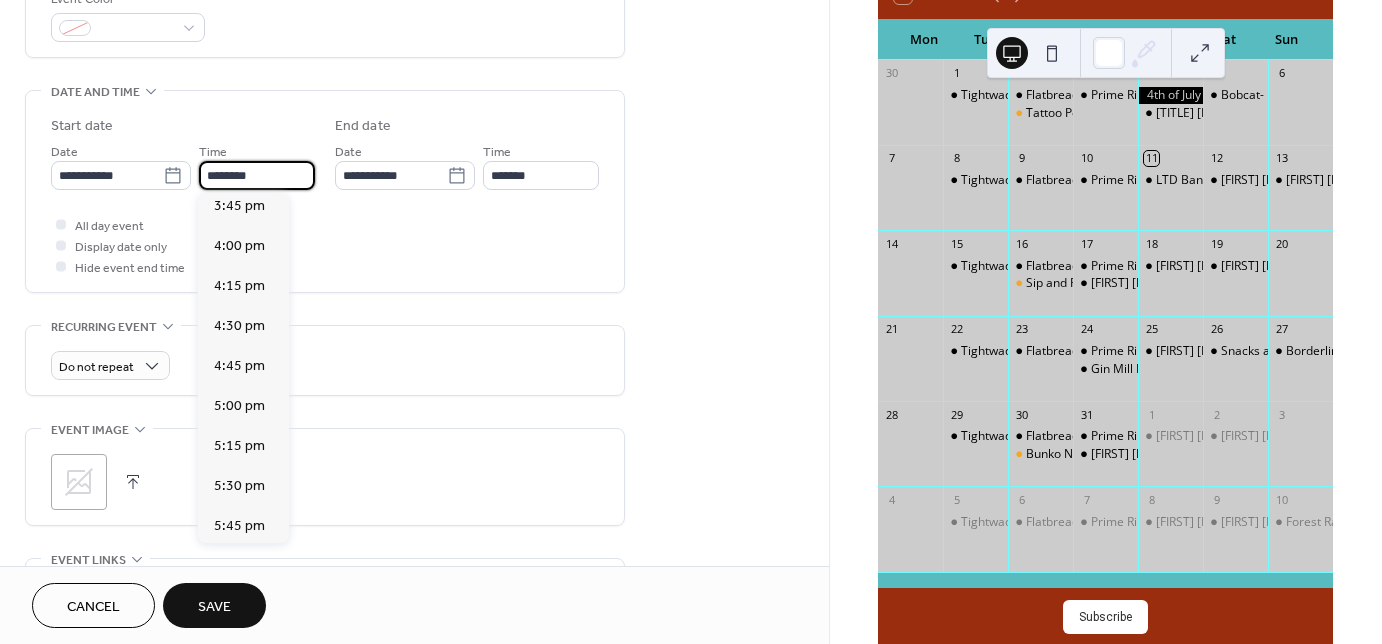 scroll, scrollTop: 2569, scrollLeft: 0, axis: vertical 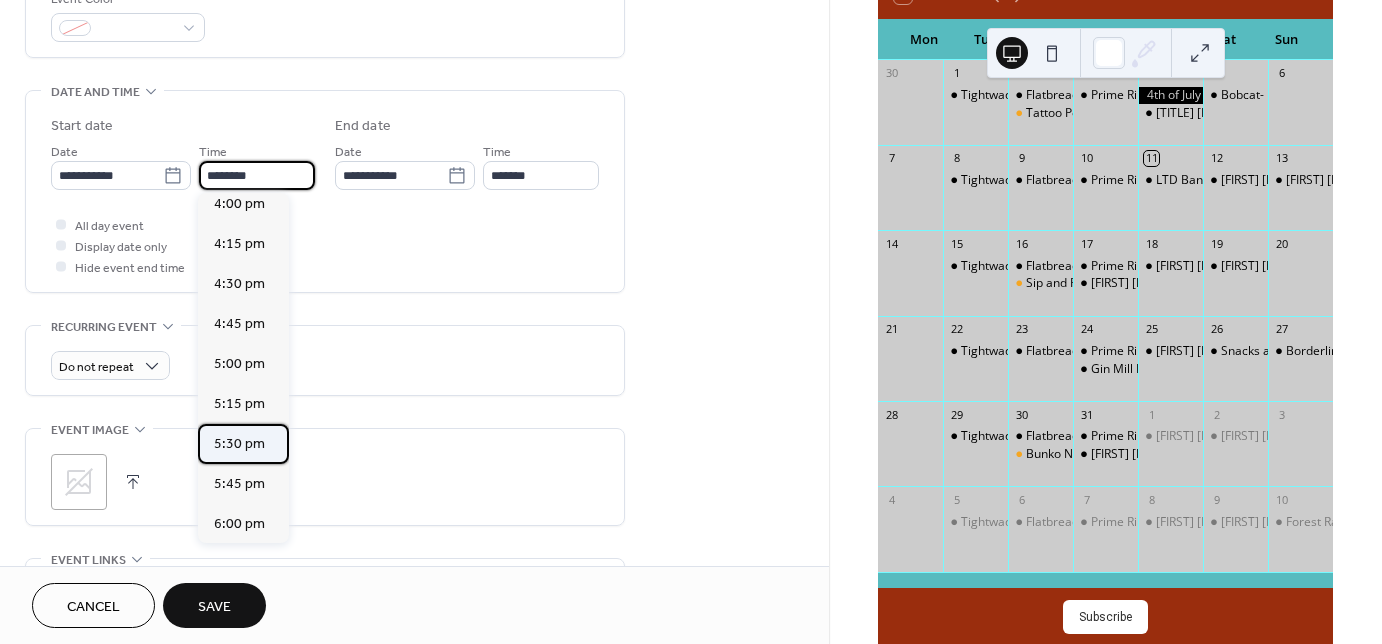 click on "5:30 pm" at bounding box center [239, 444] 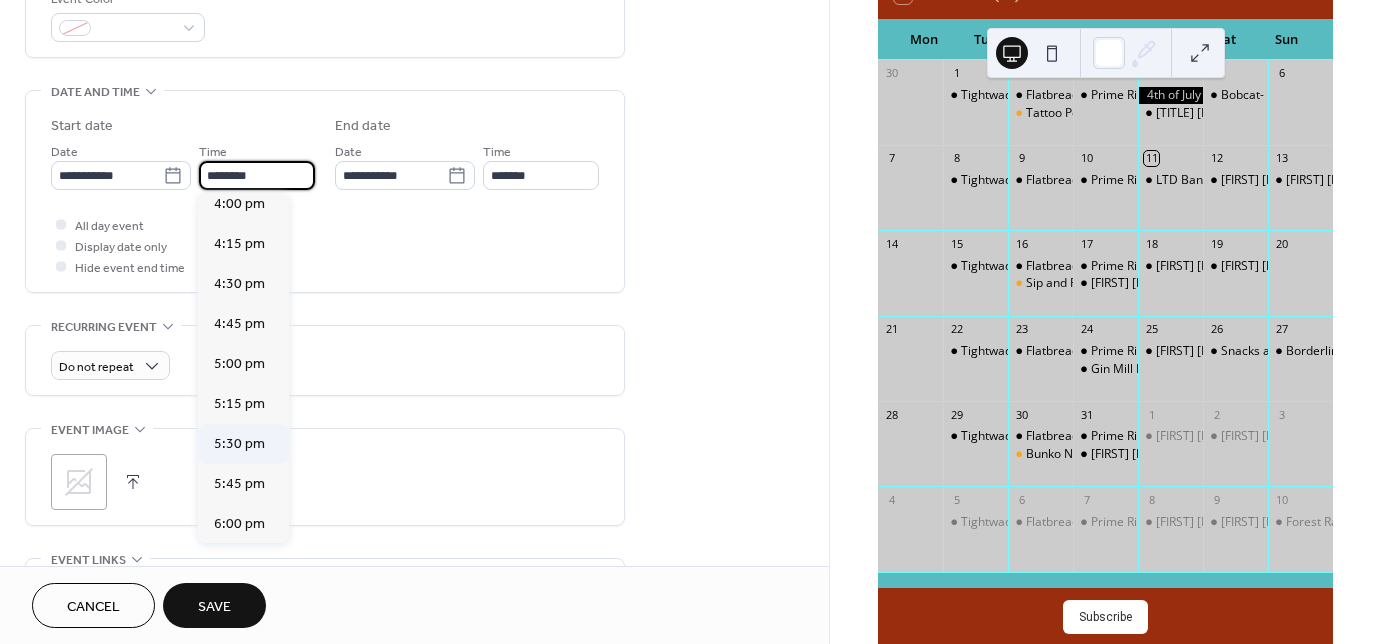 type on "*******" 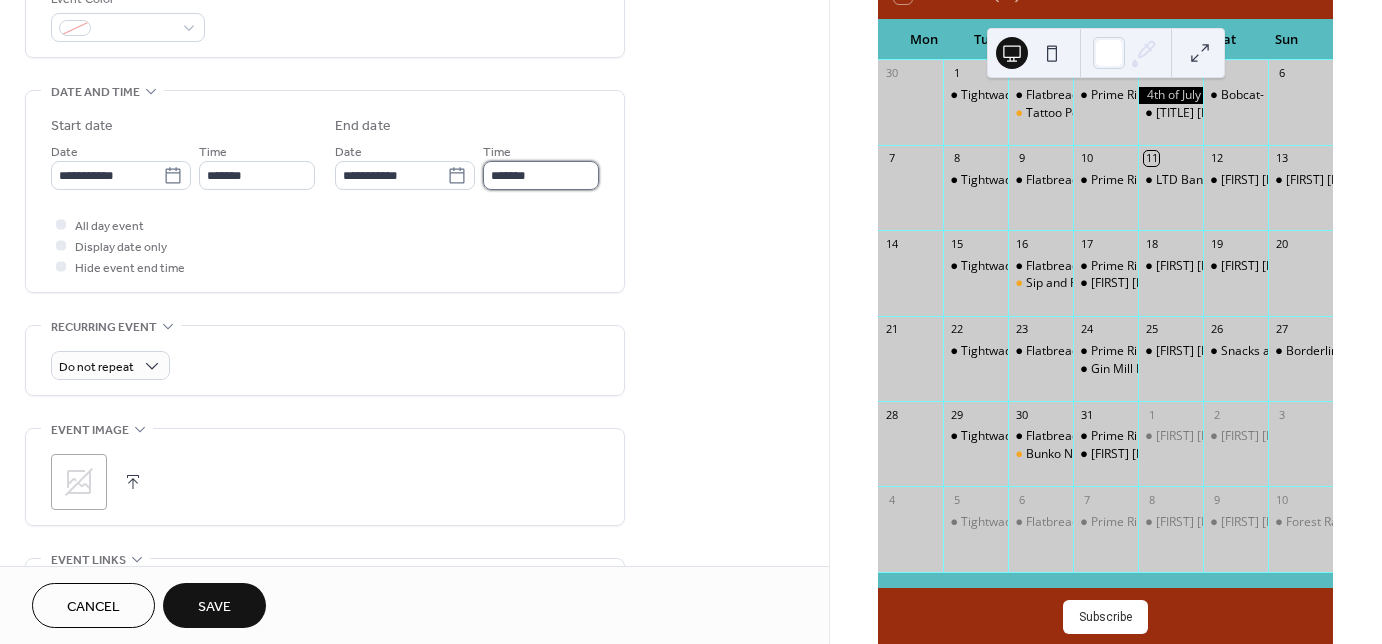 click on "*******" at bounding box center [541, 175] 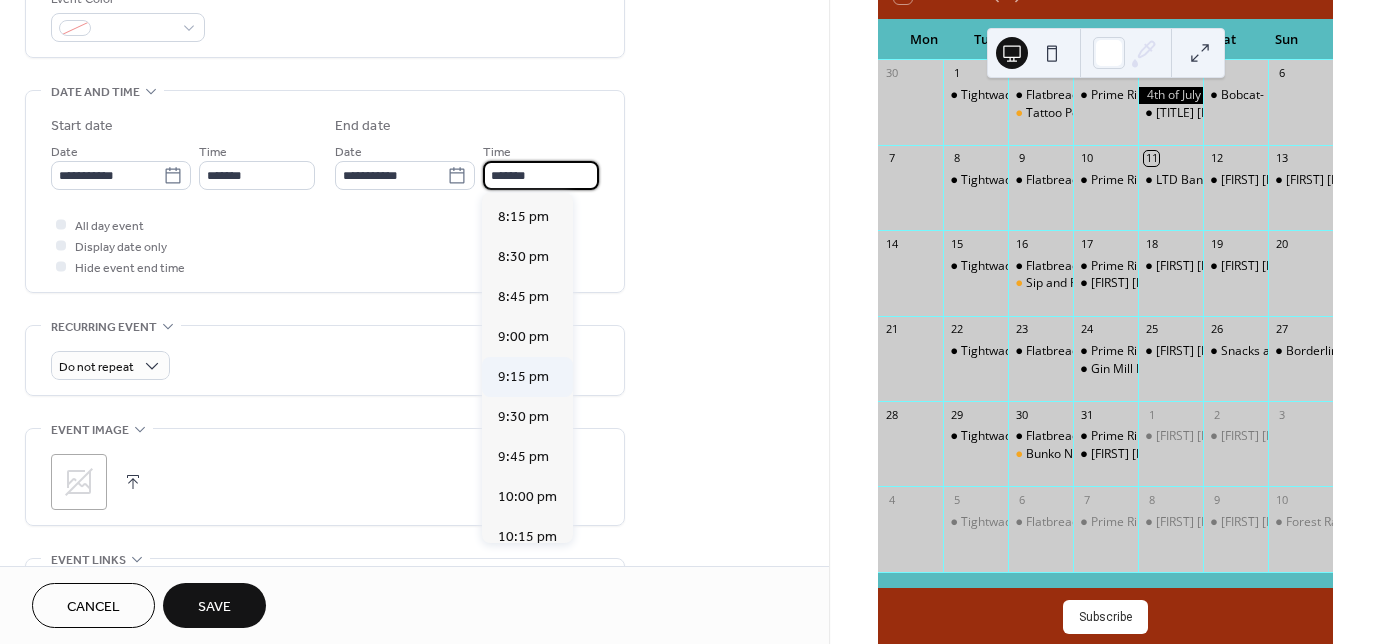 scroll, scrollTop: 480, scrollLeft: 0, axis: vertical 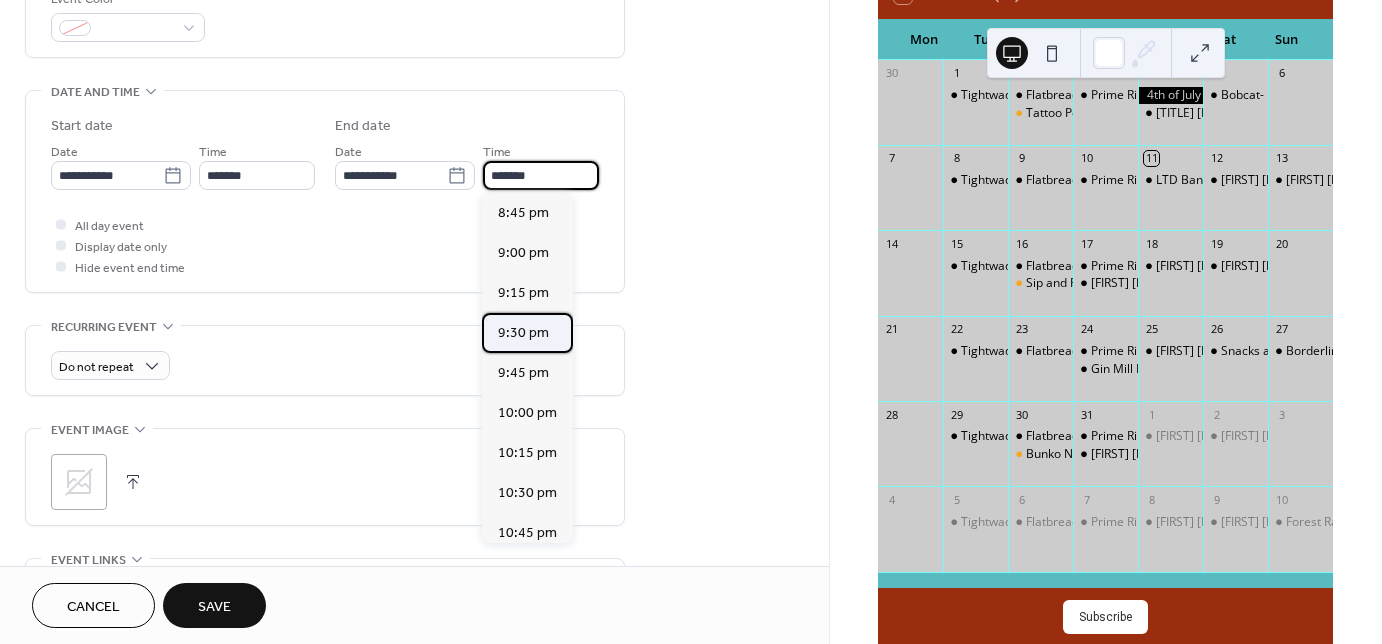 click on "9:30 pm" at bounding box center (523, 333) 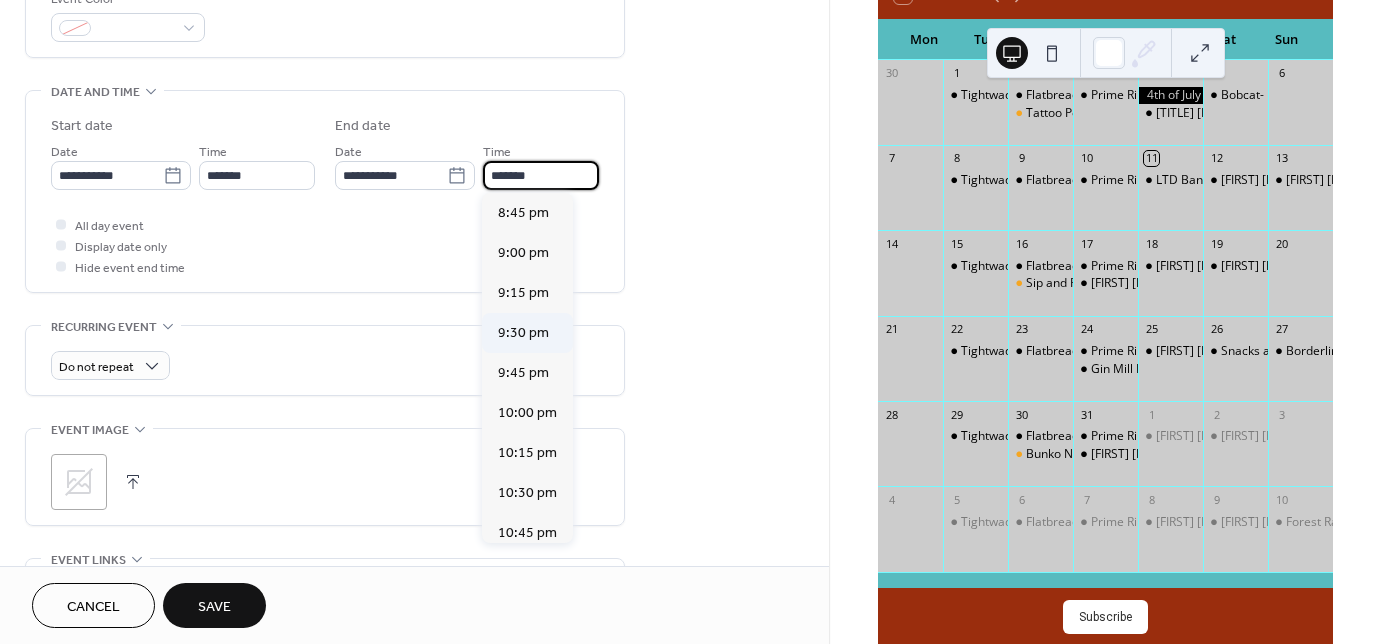 type on "*******" 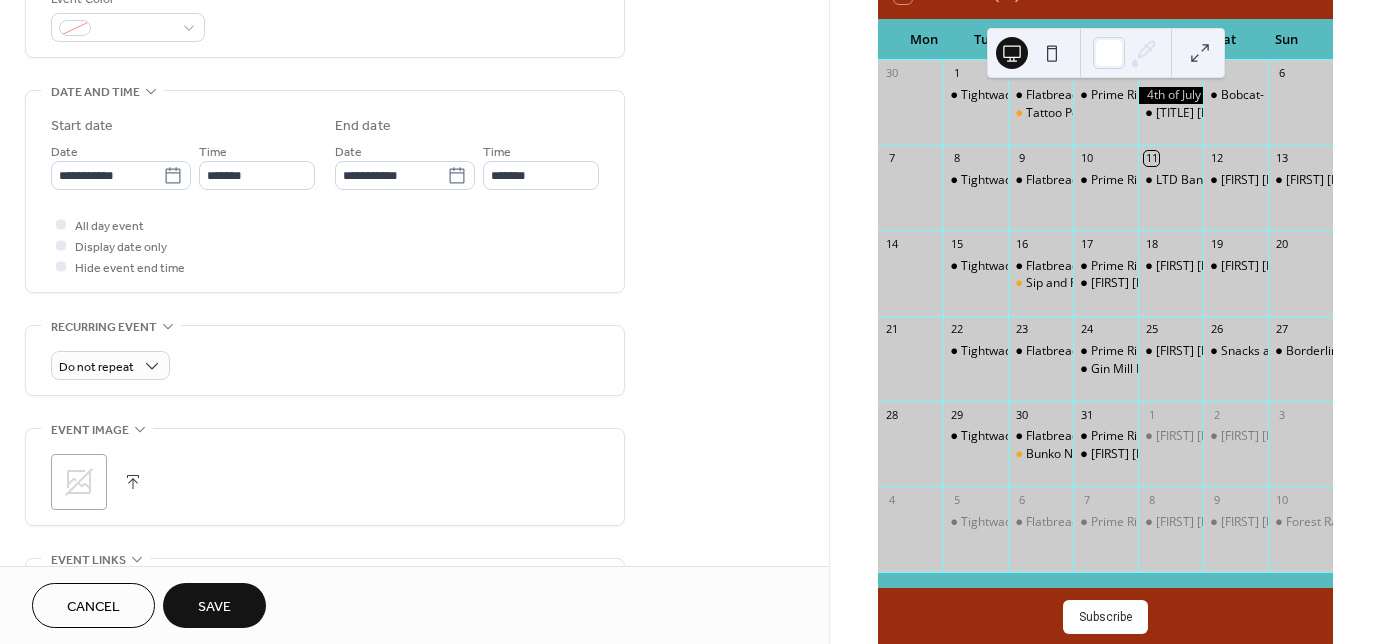 click 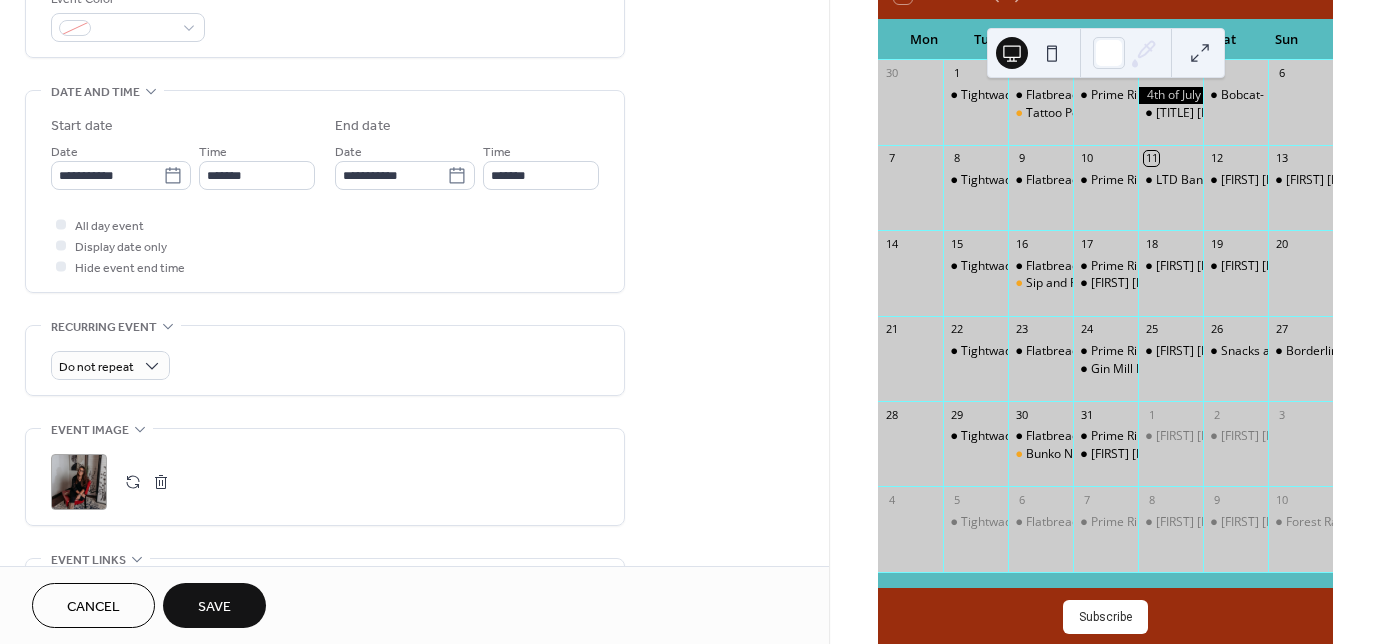 click on "Save" at bounding box center [214, 607] 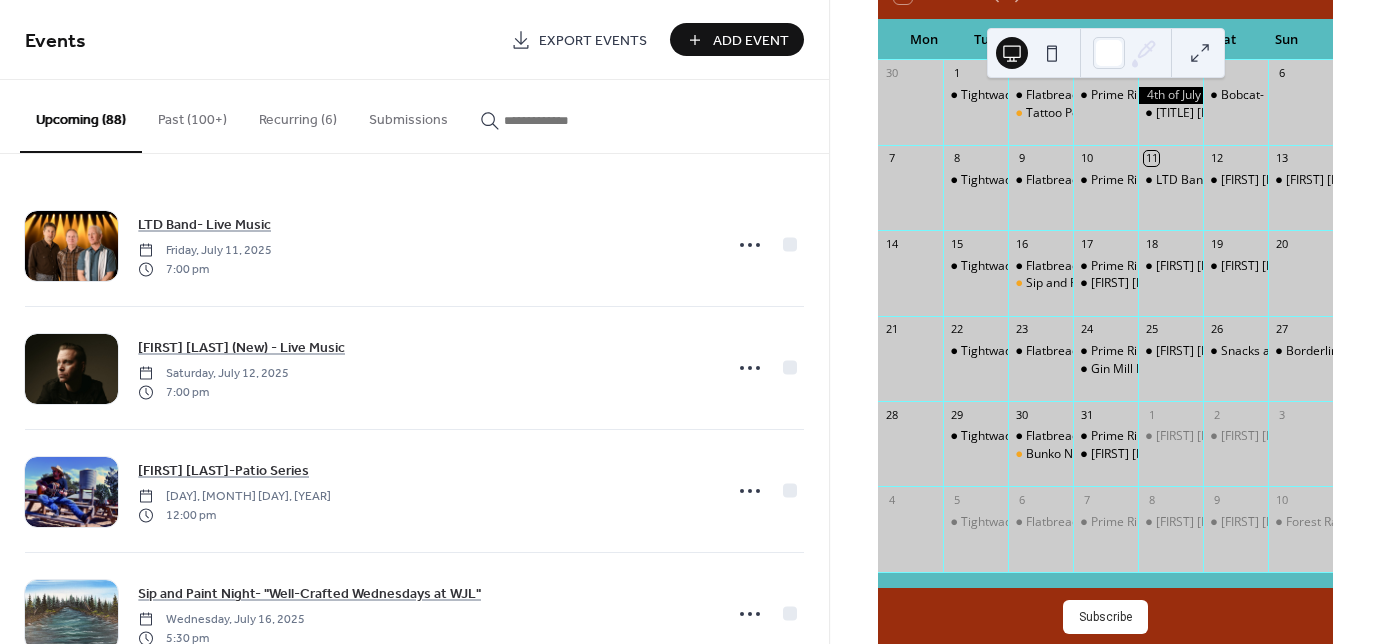 click on "Past  (100+)" at bounding box center [192, 115] 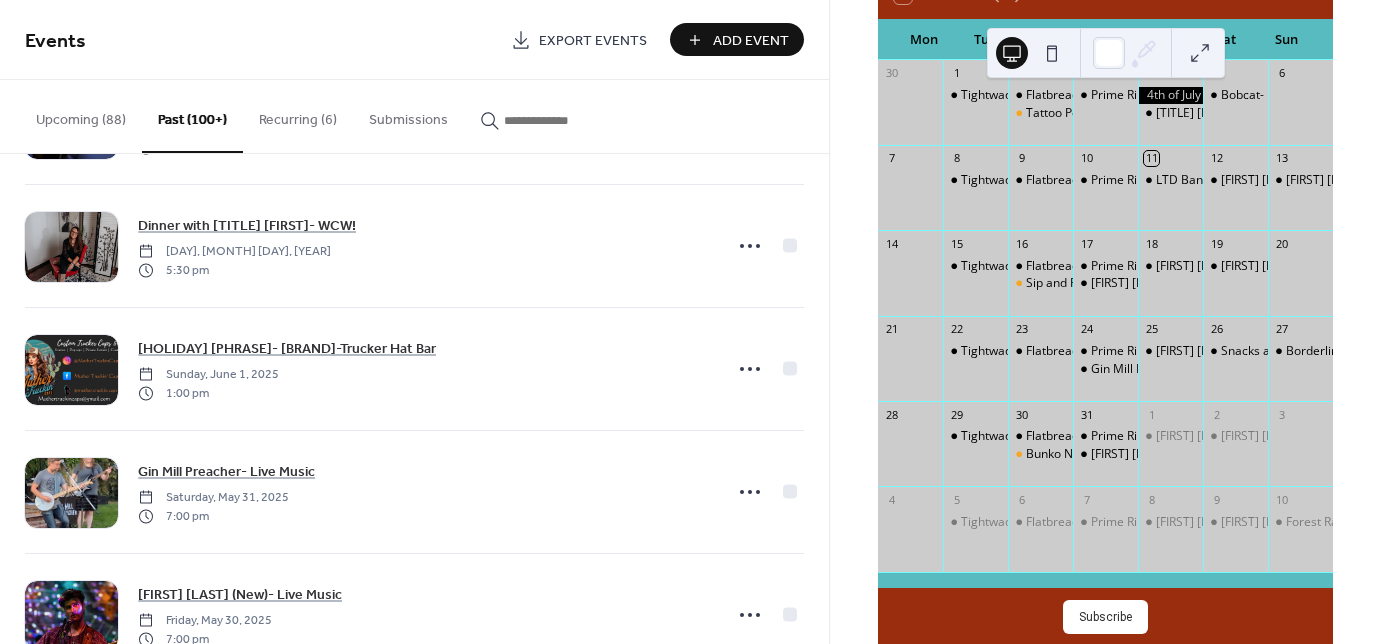 scroll, scrollTop: 1840, scrollLeft: 0, axis: vertical 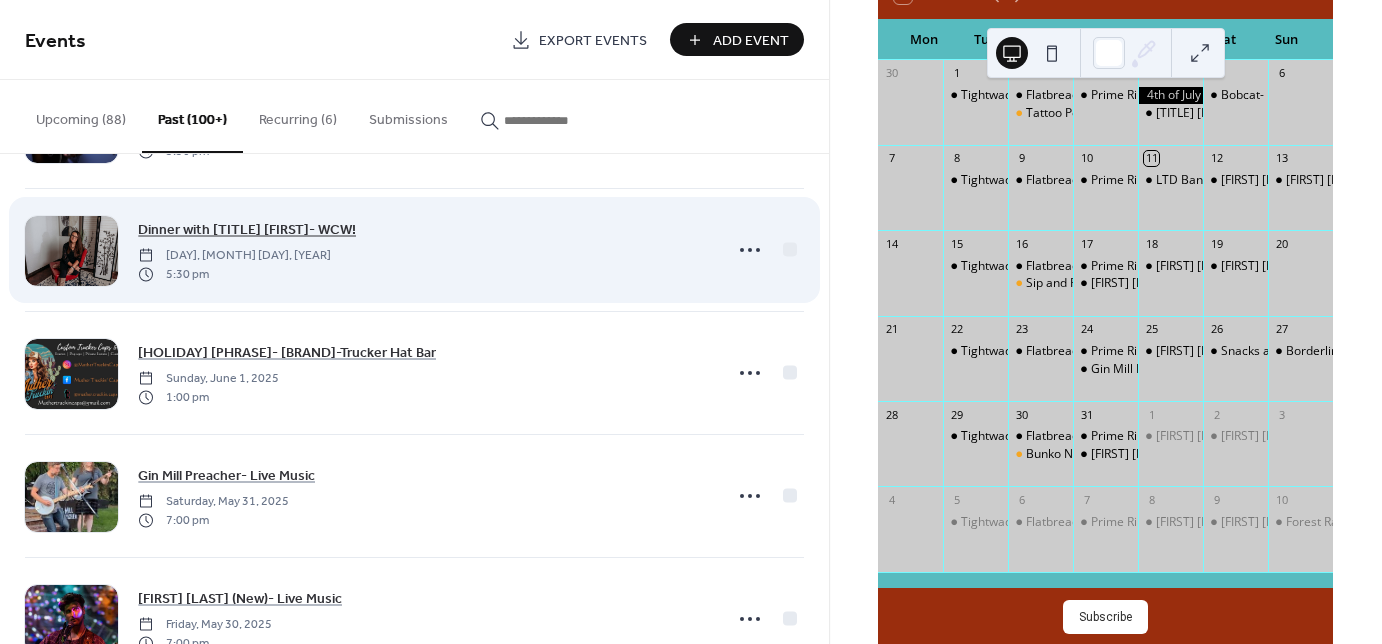 click on "Dinner with [TITLE] [FIRST]- WCW!" at bounding box center [247, 230] 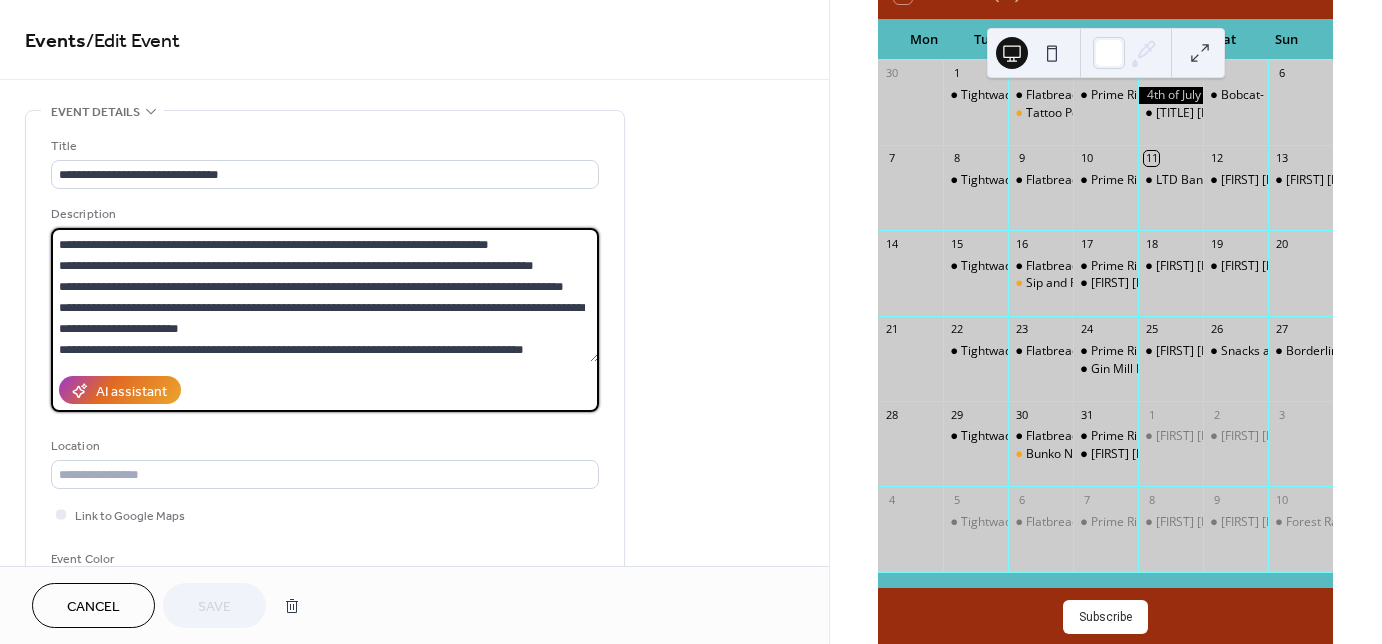 scroll, scrollTop: 356, scrollLeft: 0, axis: vertical 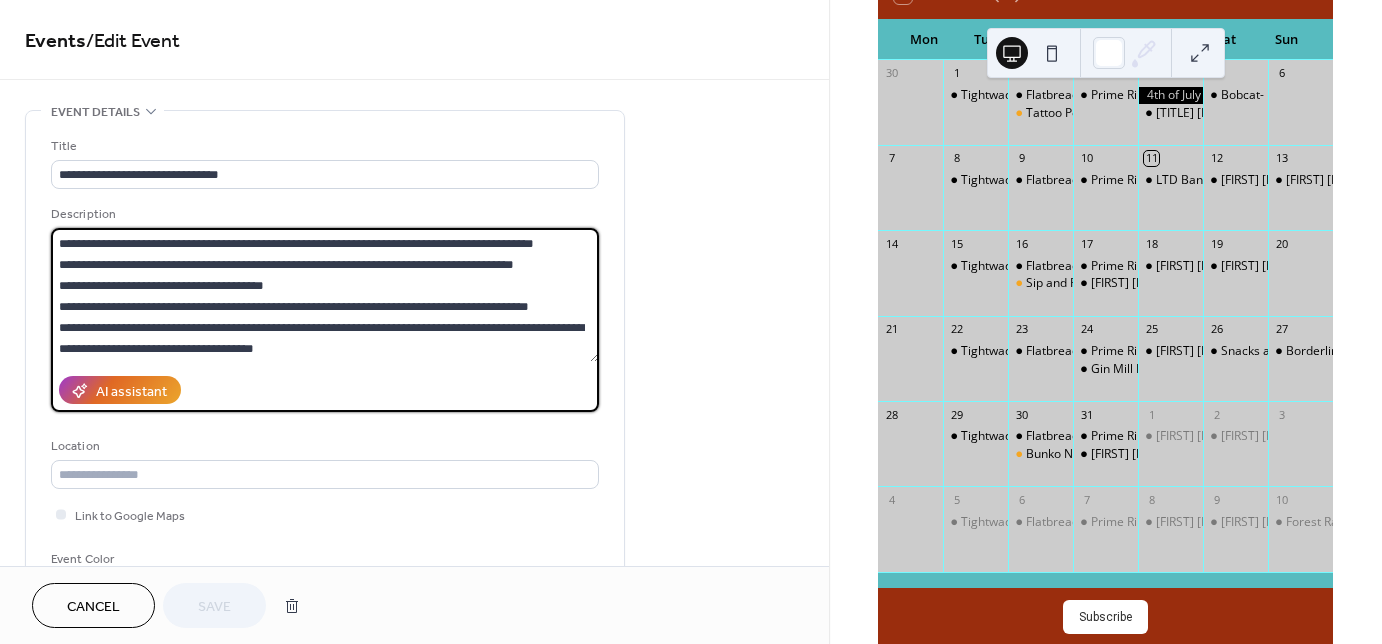 drag, startPoint x: 56, startPoint y: 238, endPoint x: 575, endPoint y: 352, distance: 531.37274 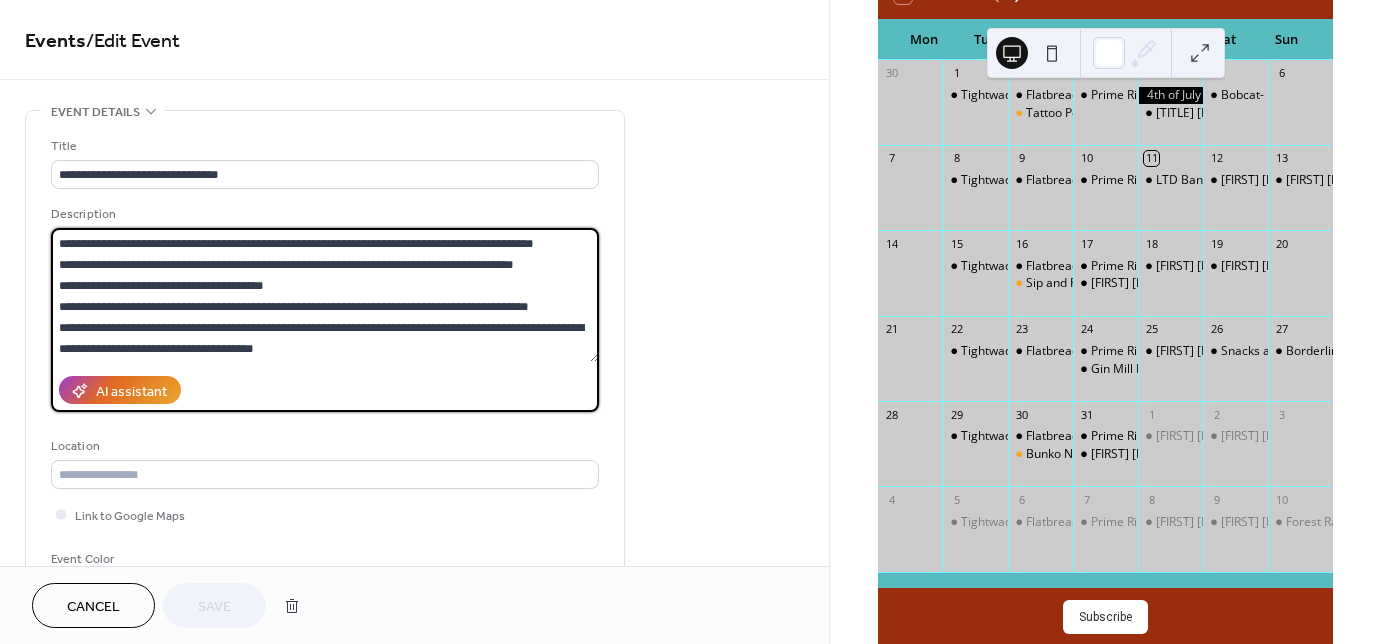 click 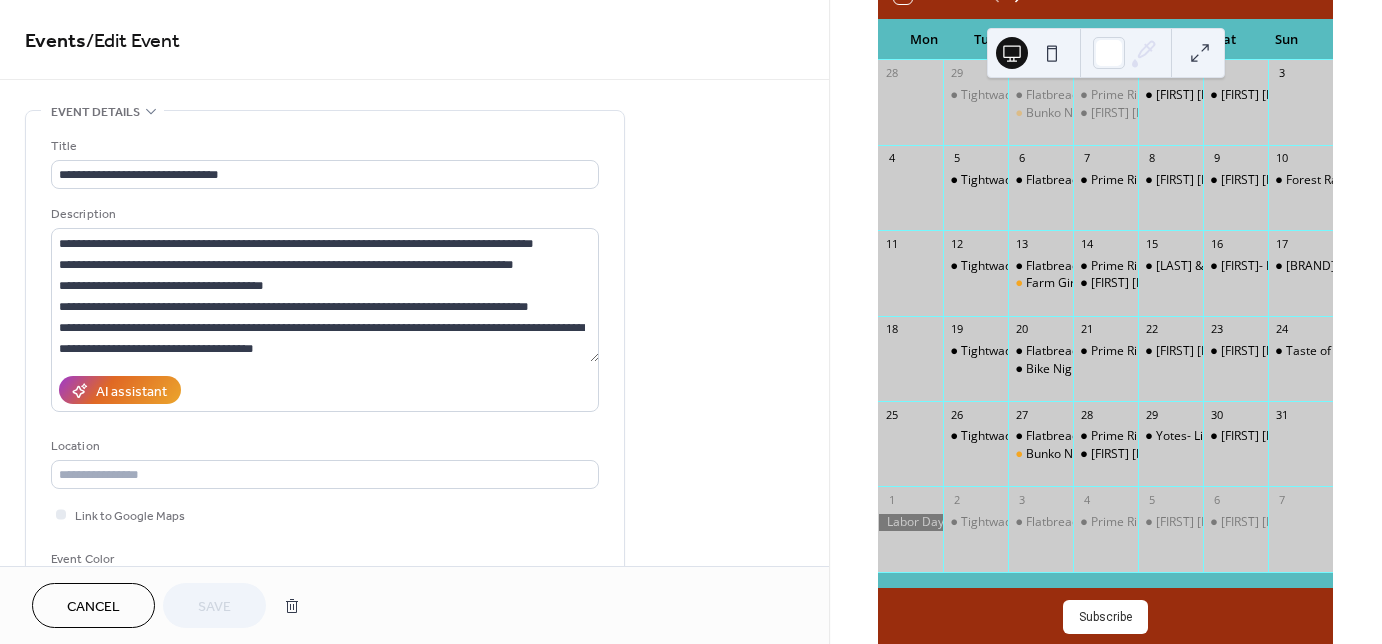 click 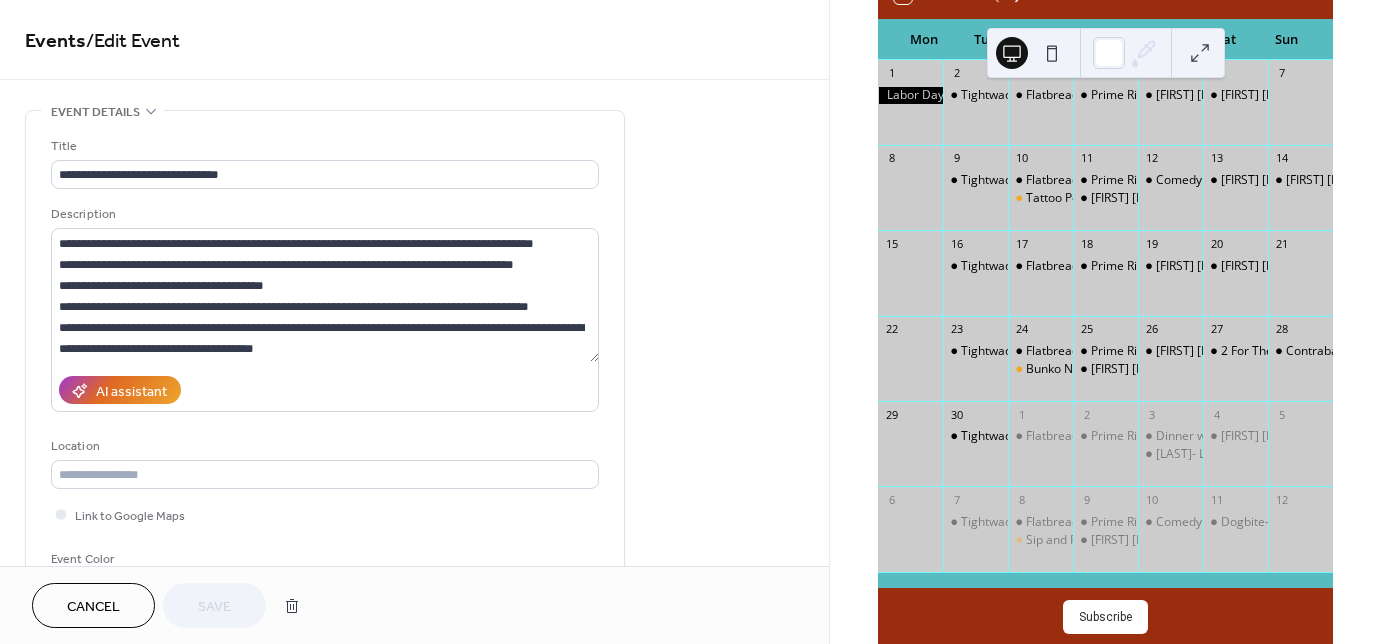 click 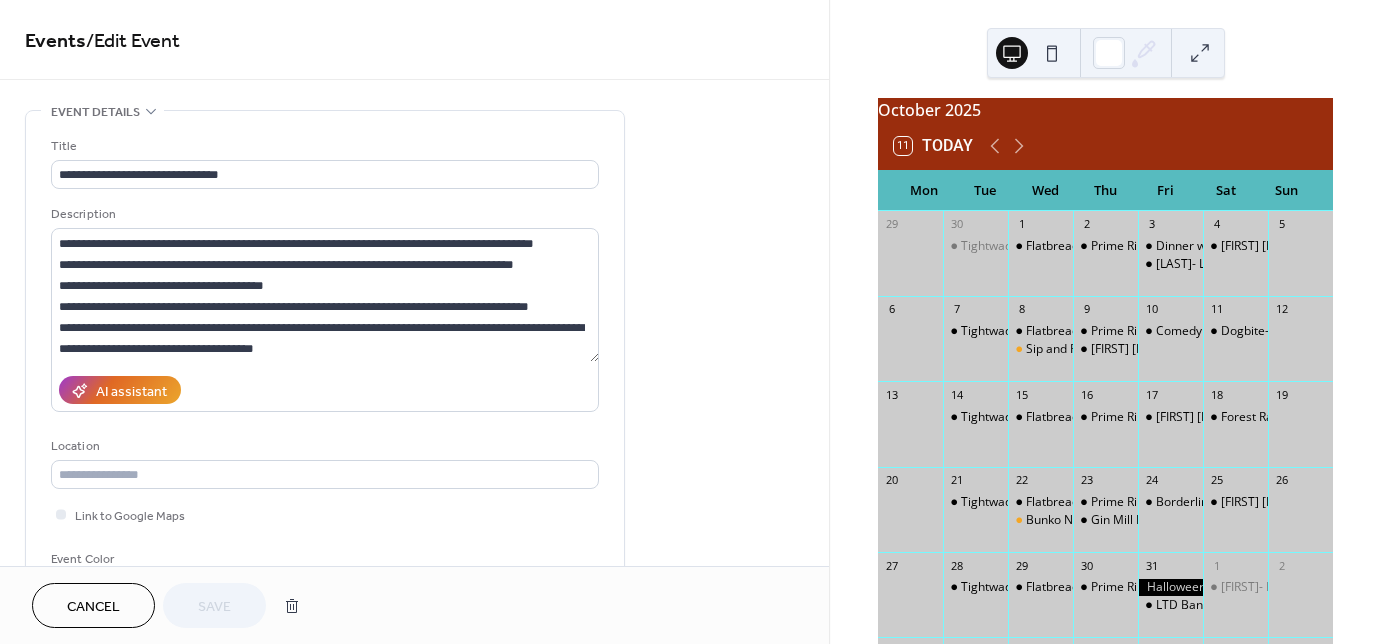 scroll, scrollTop: 0, scrollLeft: 0, axis: both 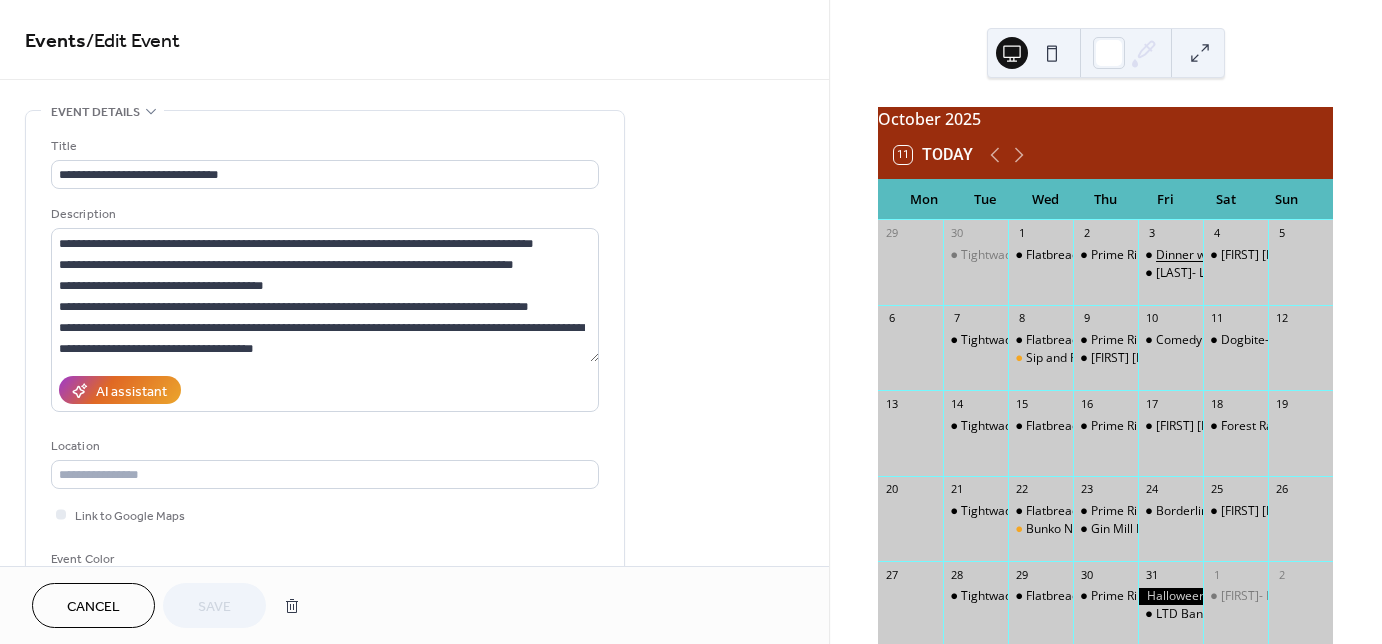 click on "Dinner with [FIRST] the [TITLE]" at bounding box center [1239, 255] 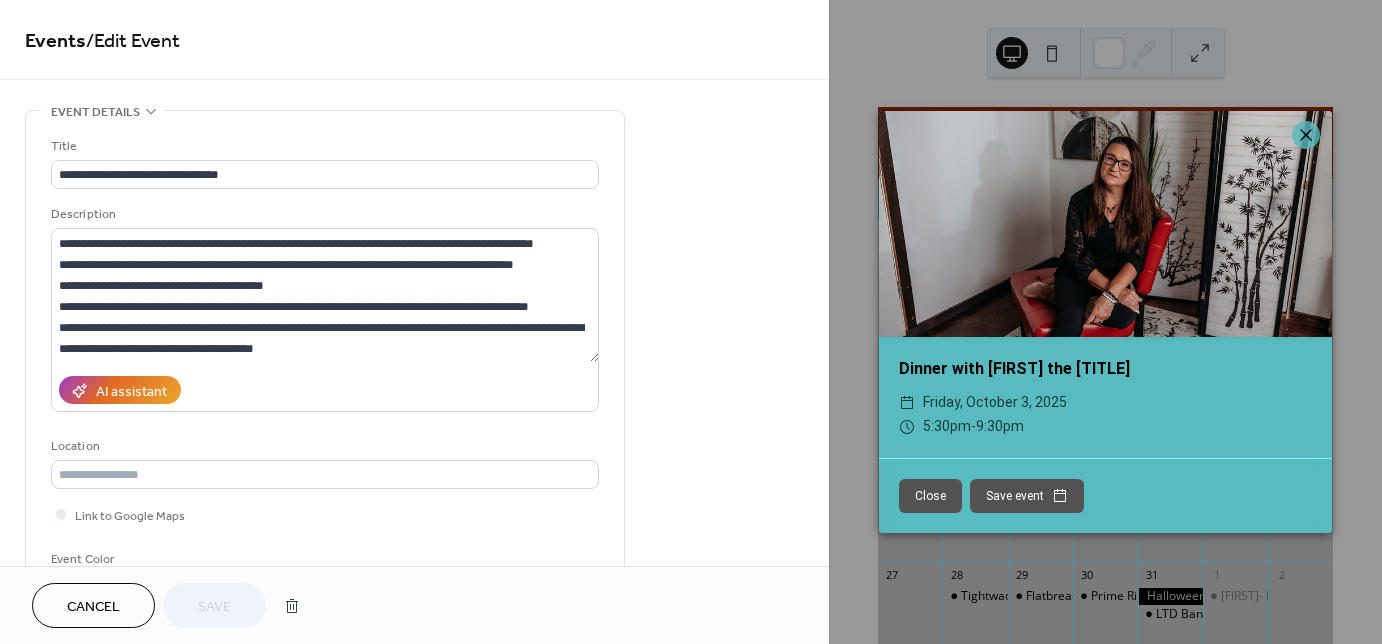 click on "Save event" at bounding box center (1027, 496) 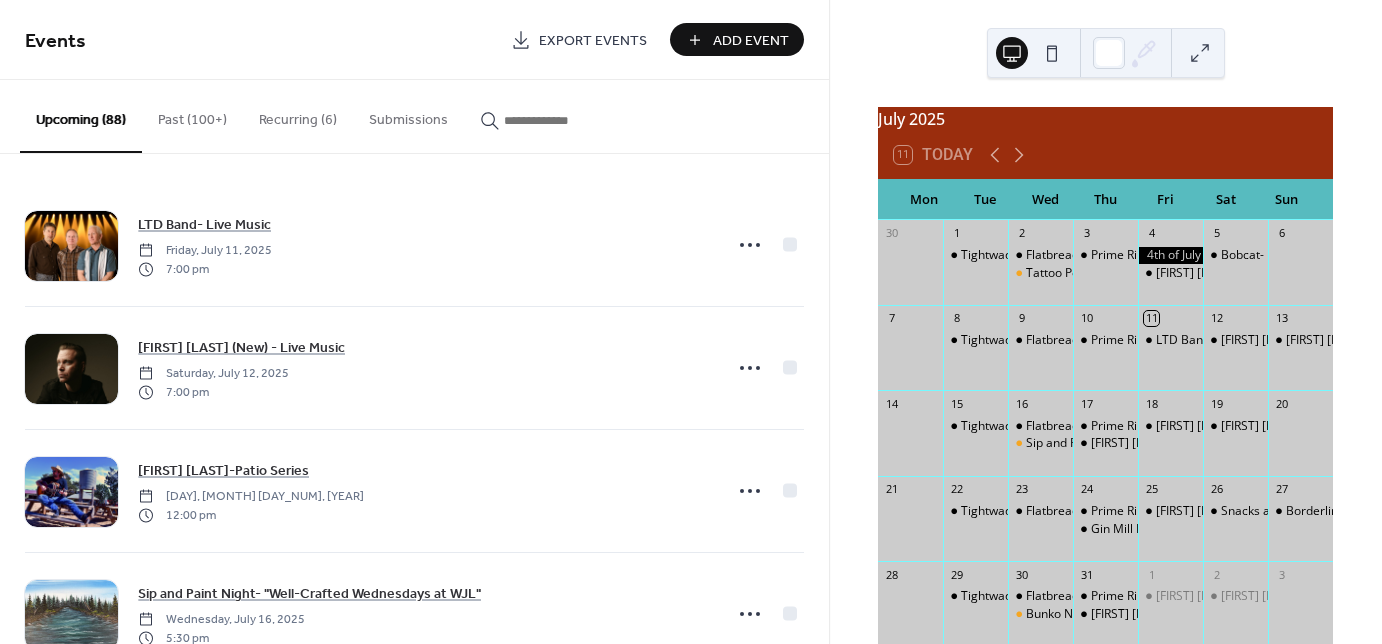 scroll, scrollTop: 0, scrollLeft: 0, axis: both 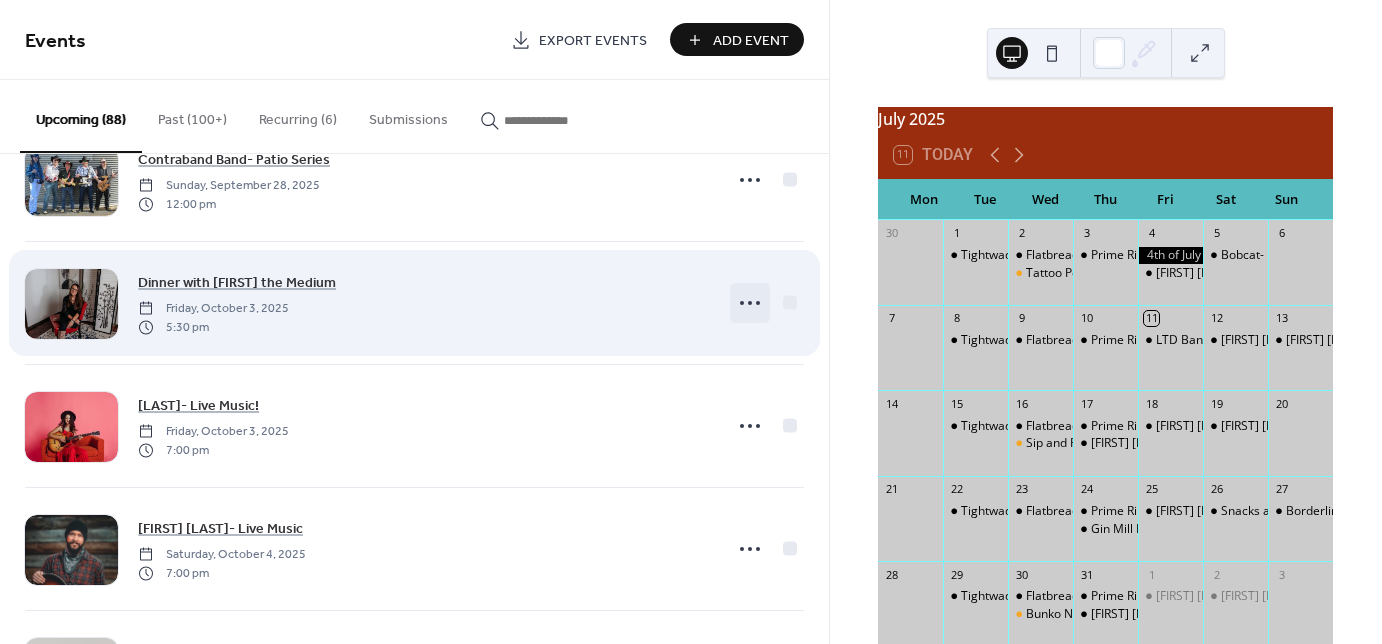 click 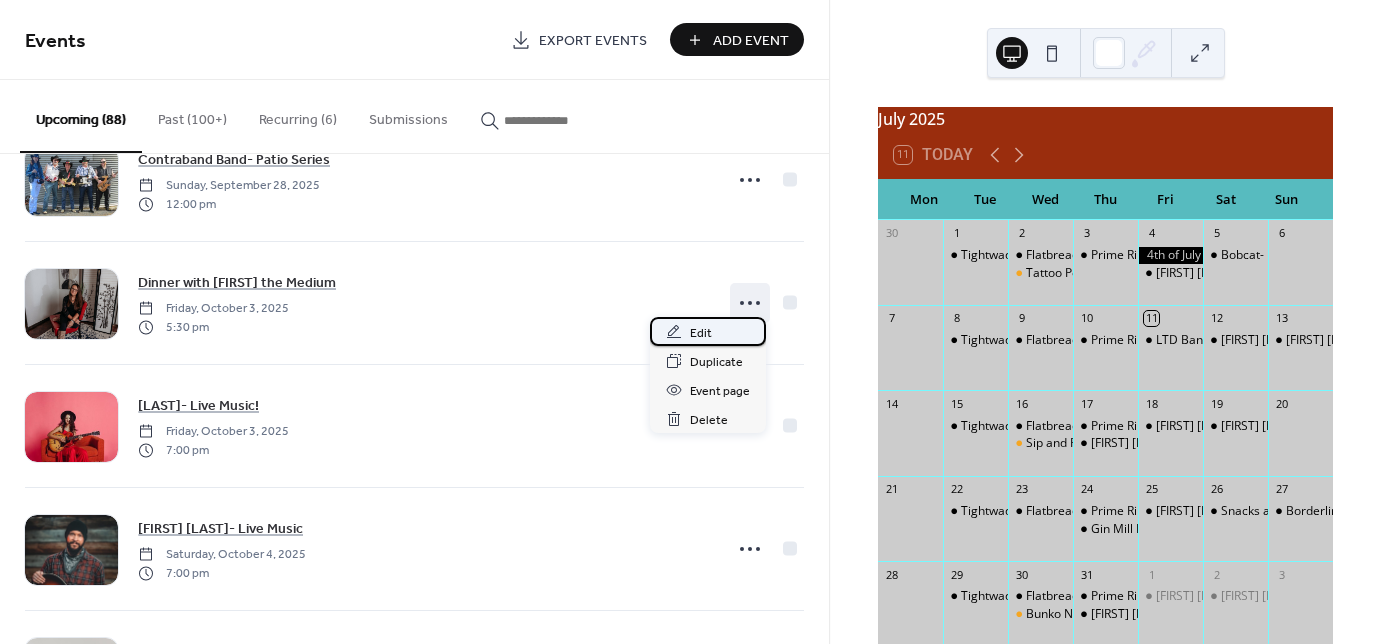 click on "Edit" at bounding box center (701, 333) 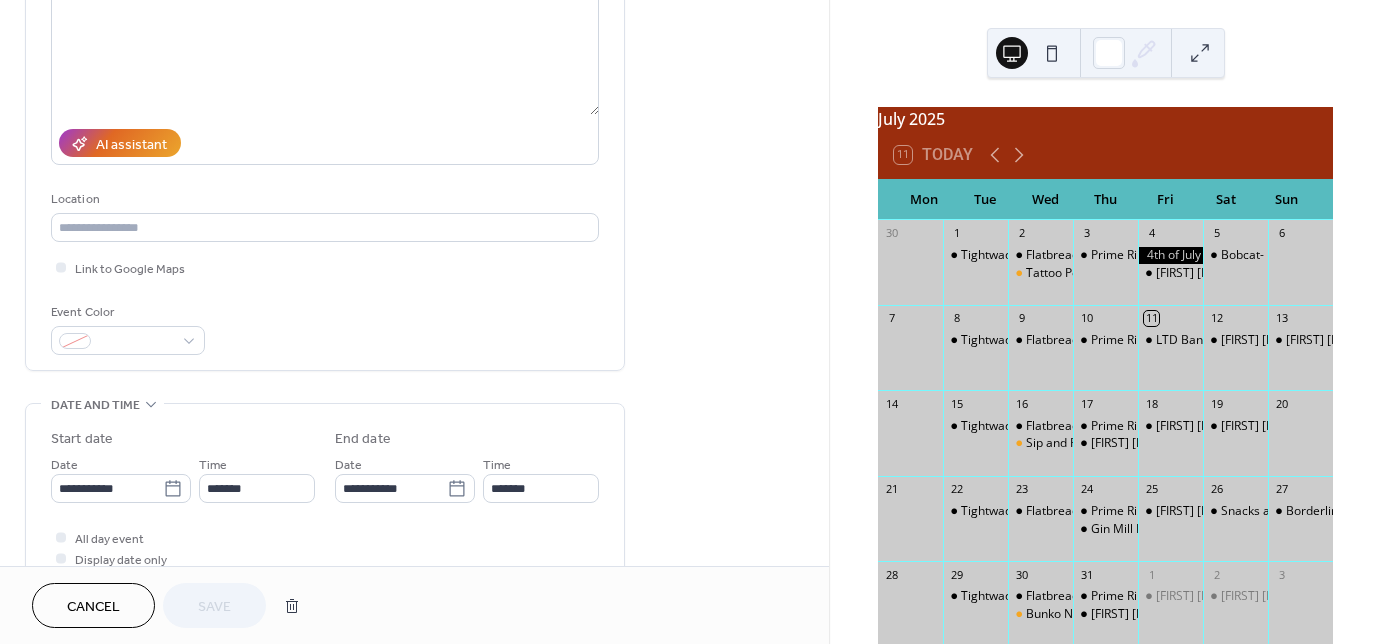 scroll, scrollTop: 320, scrollLeft: 0, axis: vertical 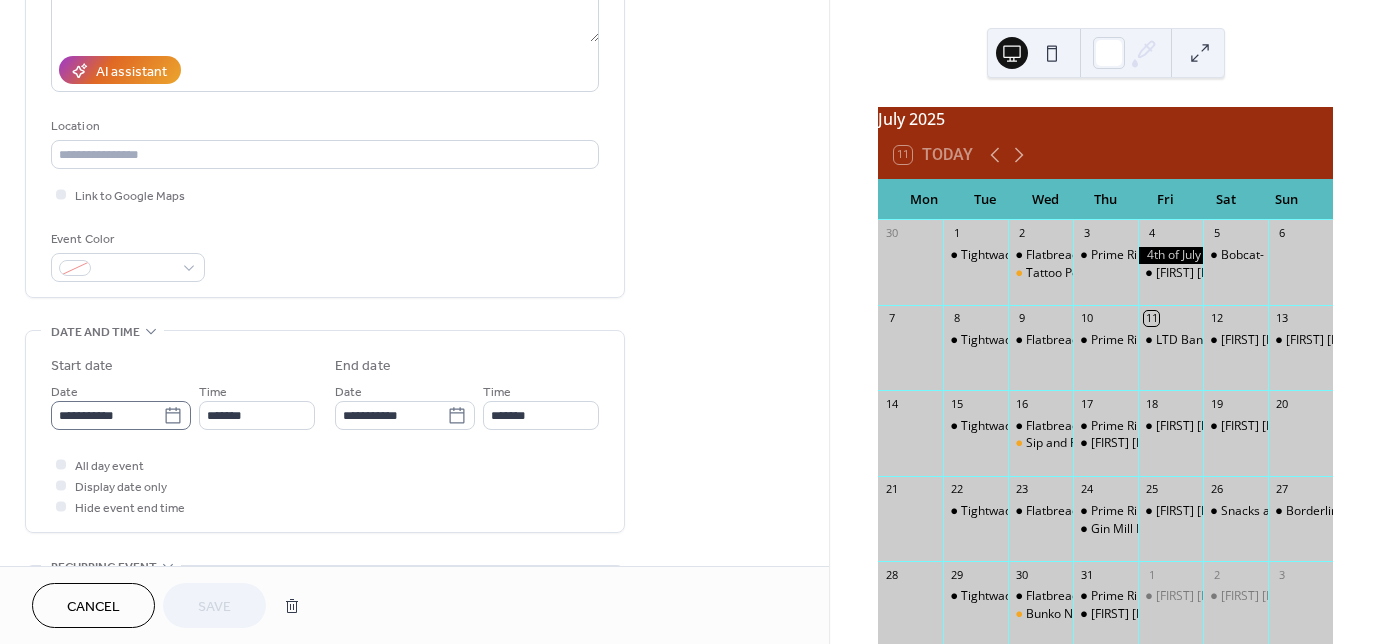 click 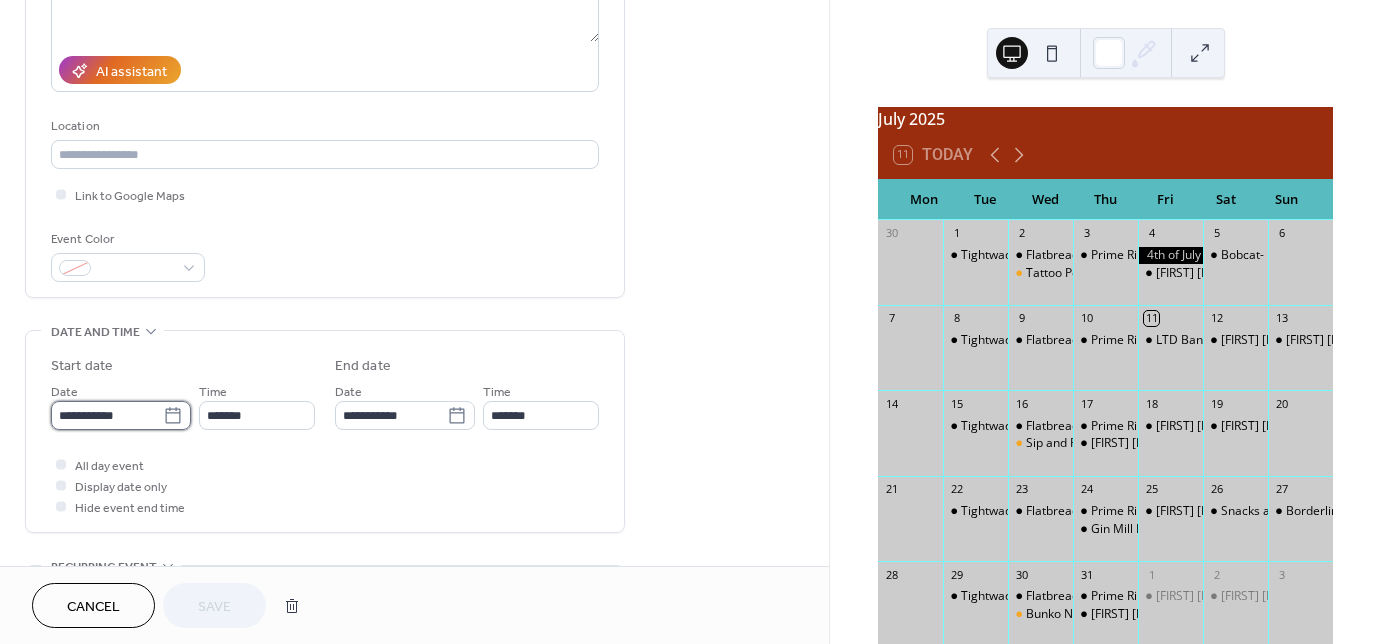 click on "**********" at bounding box center (107, 415) 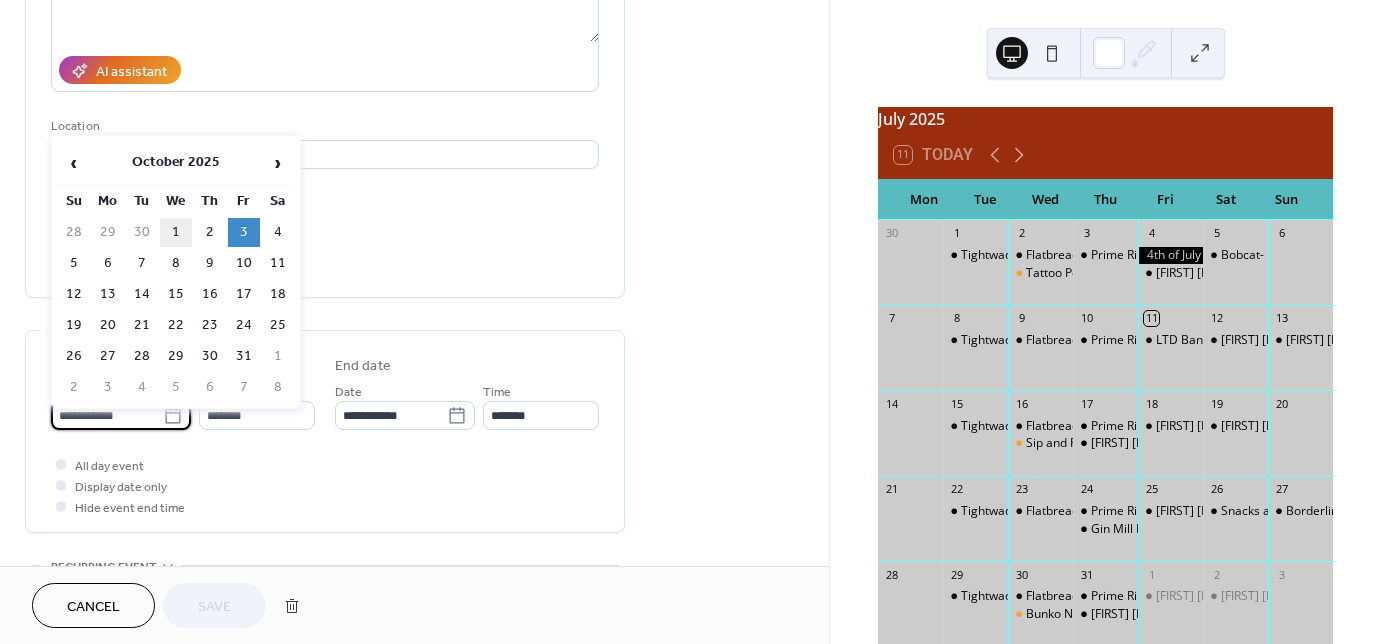 click on "1" at bounding box center (176, 232) 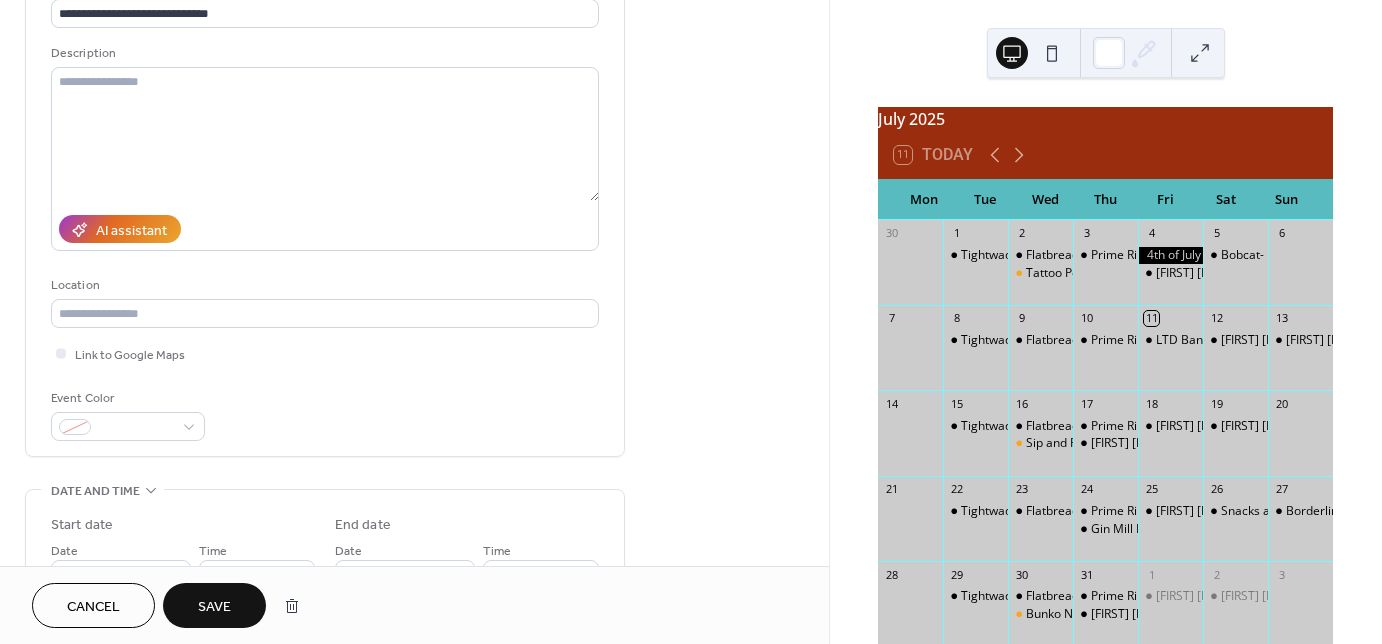 scroll, scrollTop: 160, scrollLeft: 0, axis: vertical 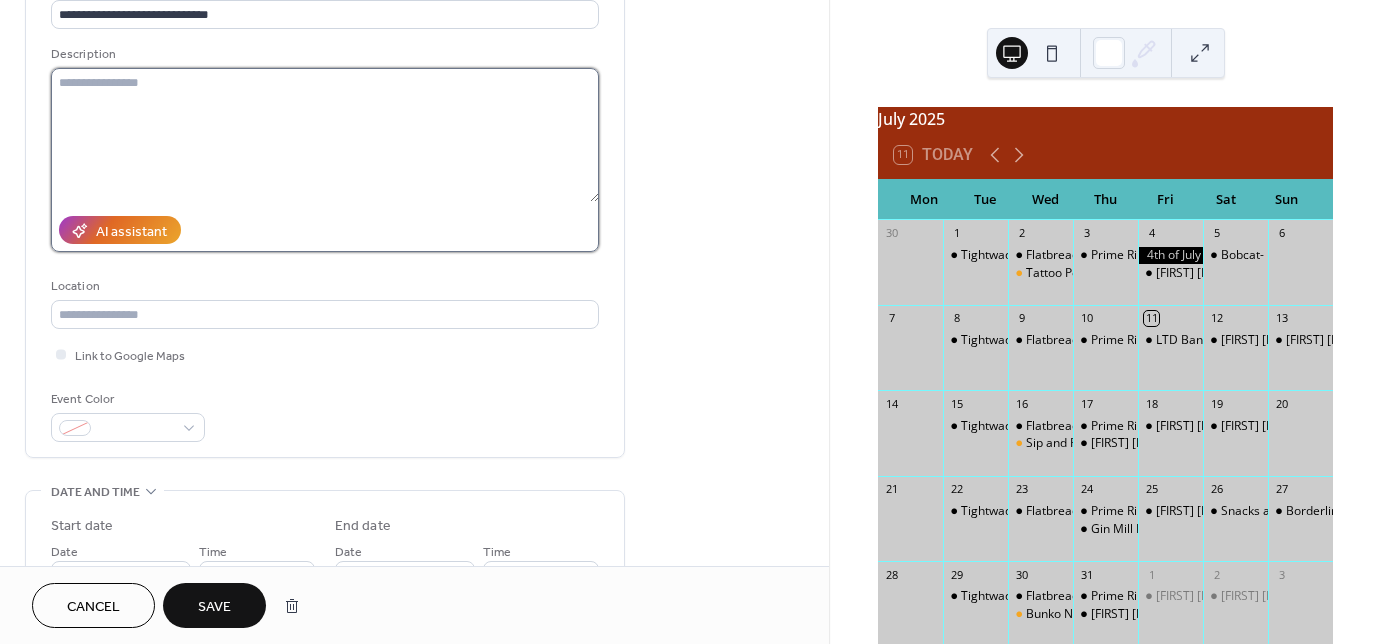 click at bounding box center (325, 135) 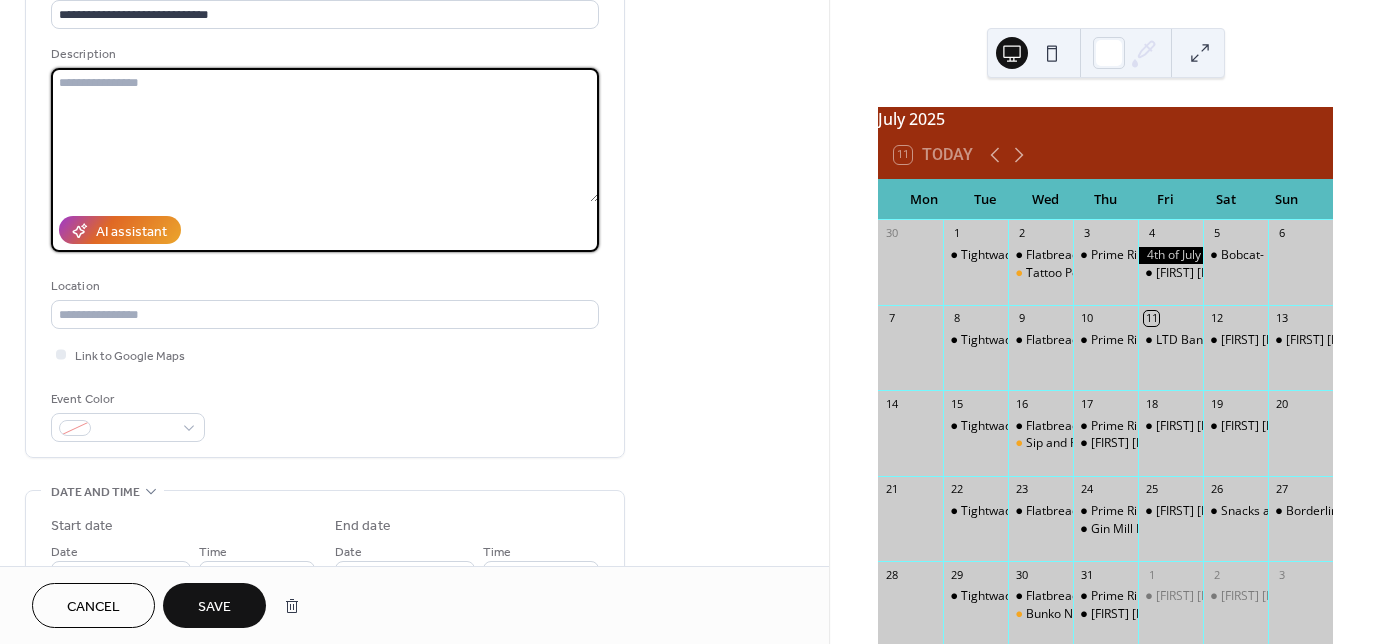 paste on "**********" 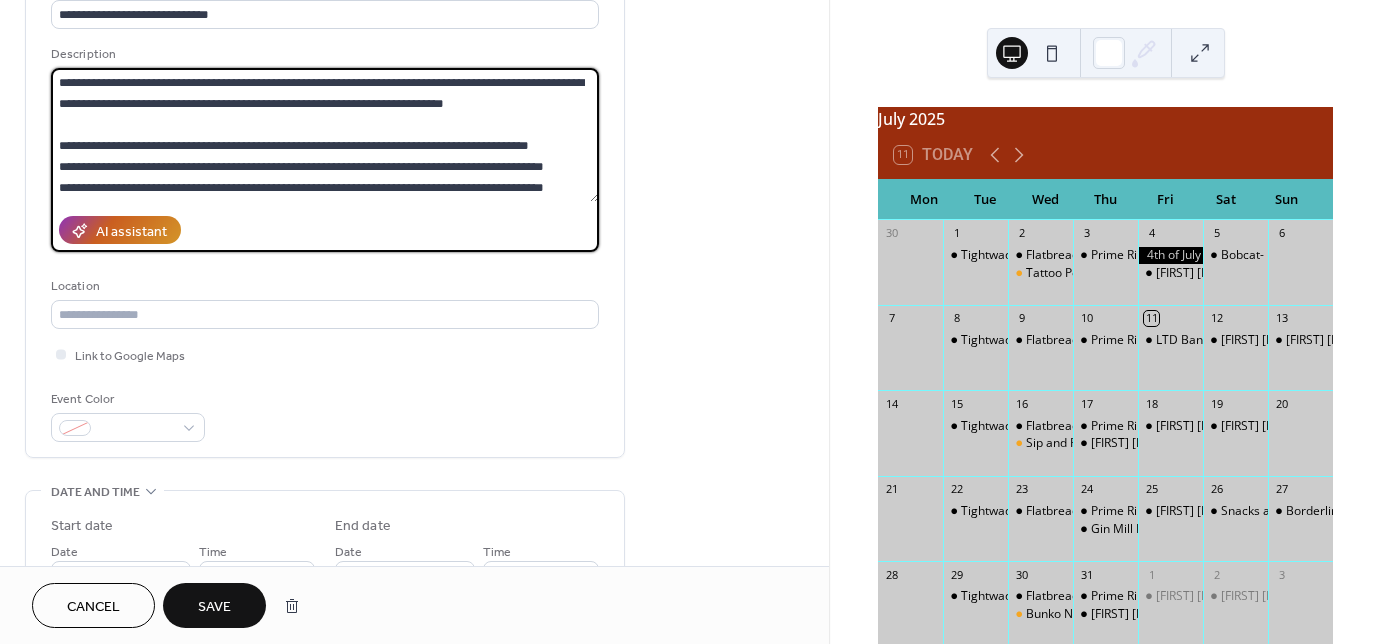 scroll, scrollTop: 355, scrollLeft: 0, axis: vertical 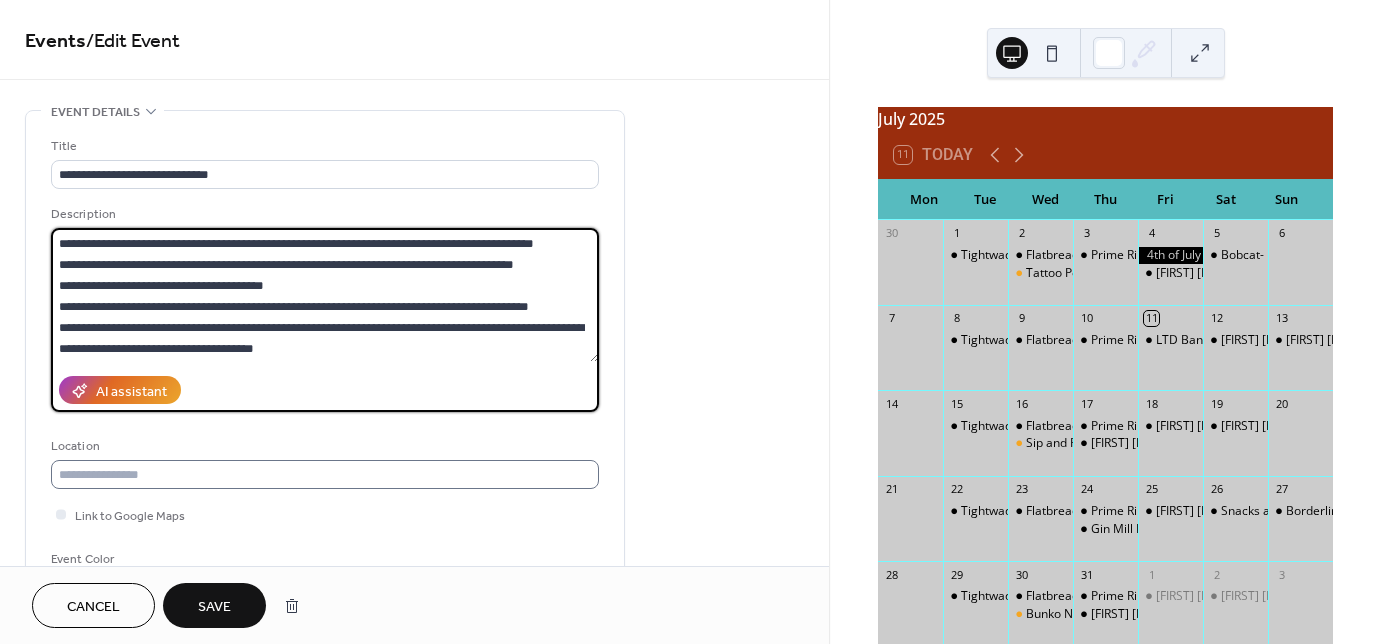 type on "**********" 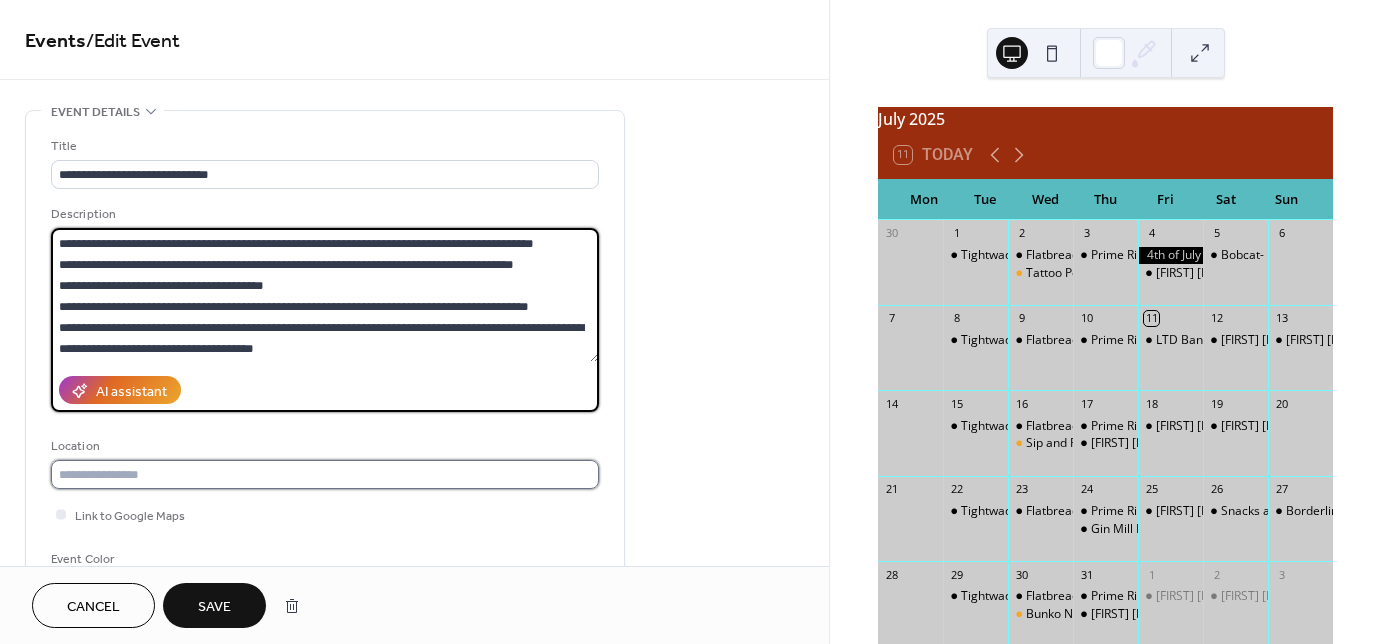 click at bounding box center (325, 474) 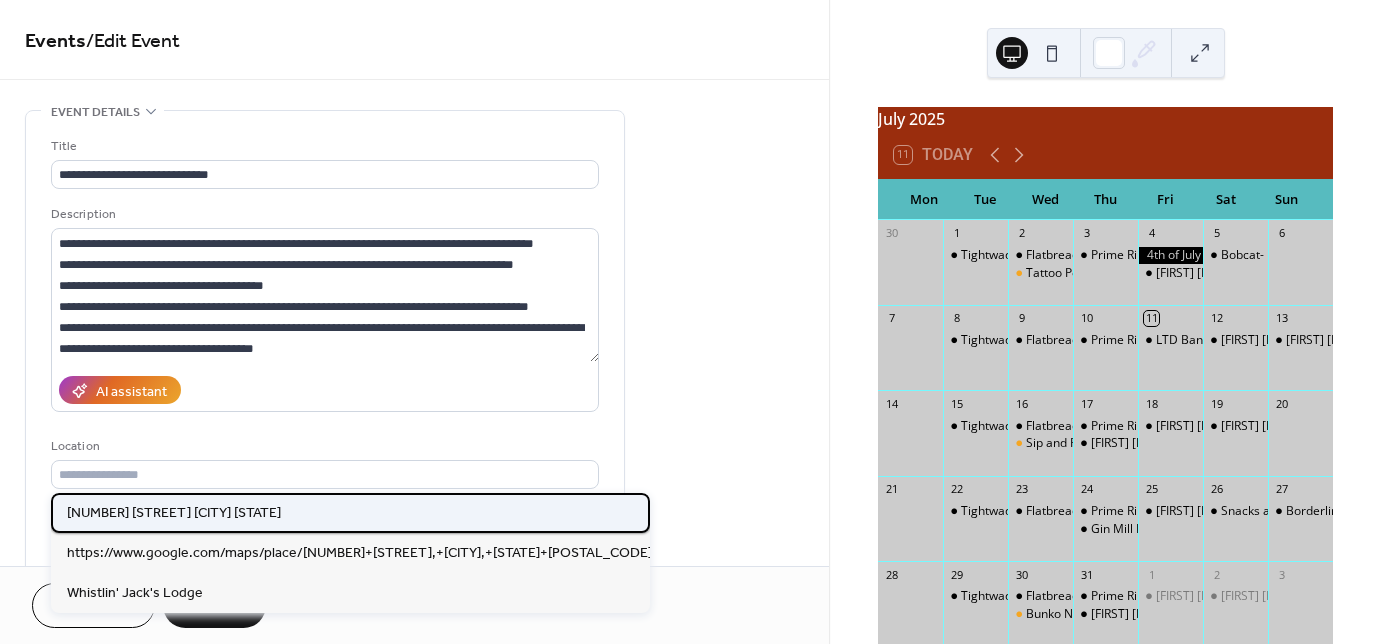 click on "20800 WA 410 Naches WA" at bounding box center (174, 512) 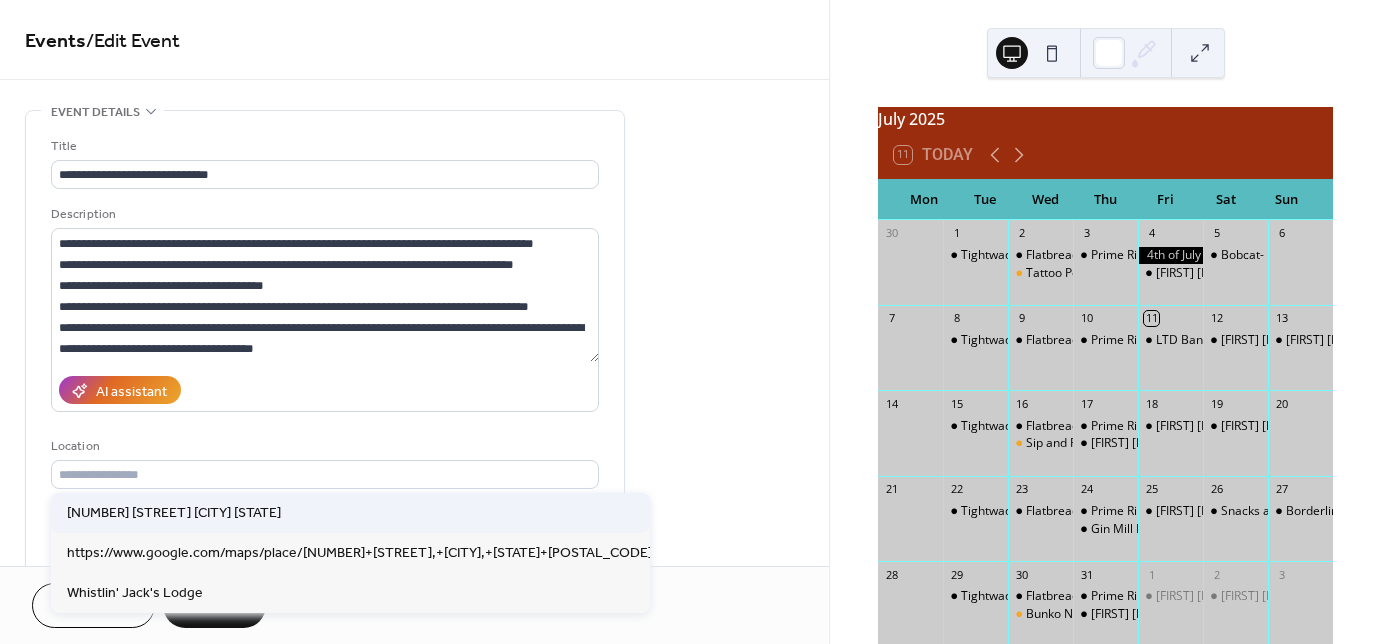 type on "**********" 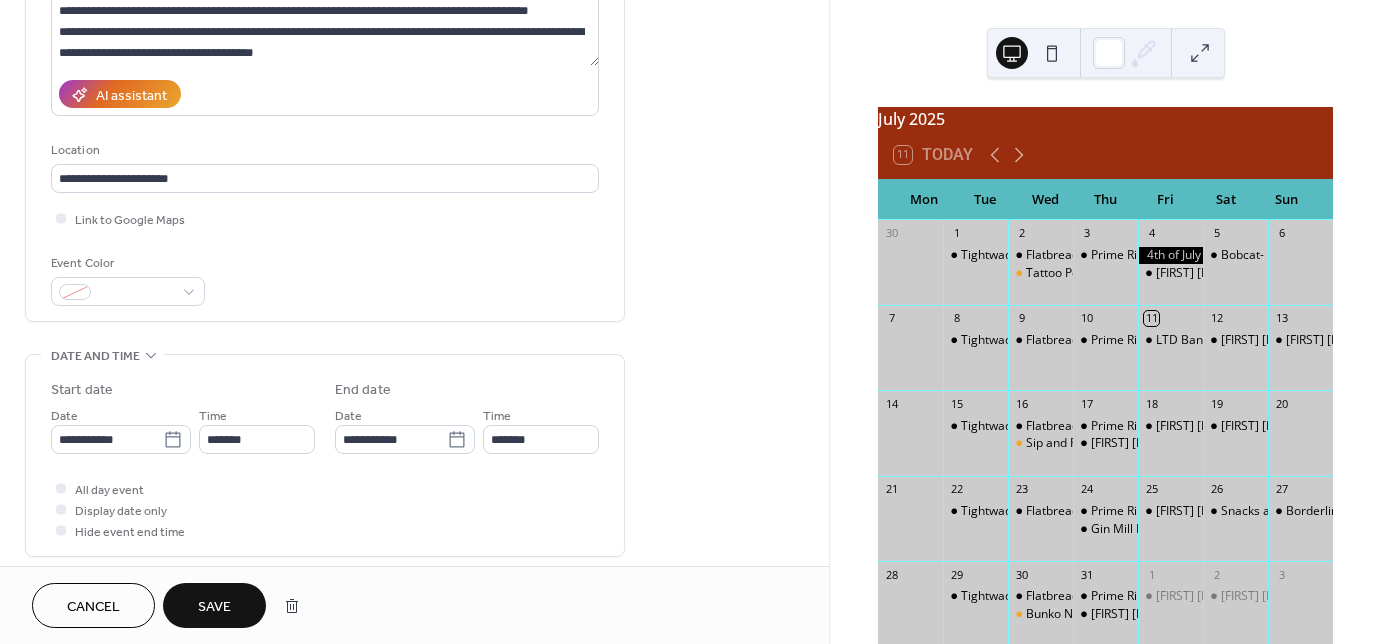 scroll, scrollTop: 320, scrollLeft: 0, axis: vertical 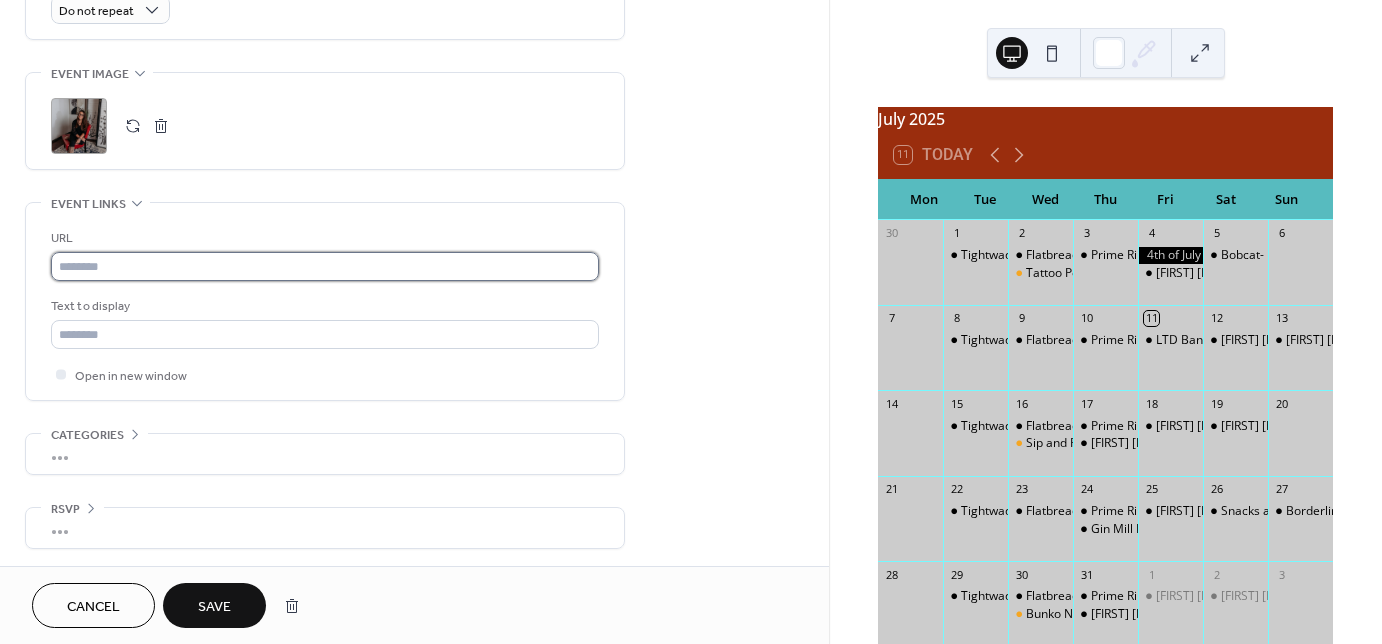 click at bounding box center (325, 266) 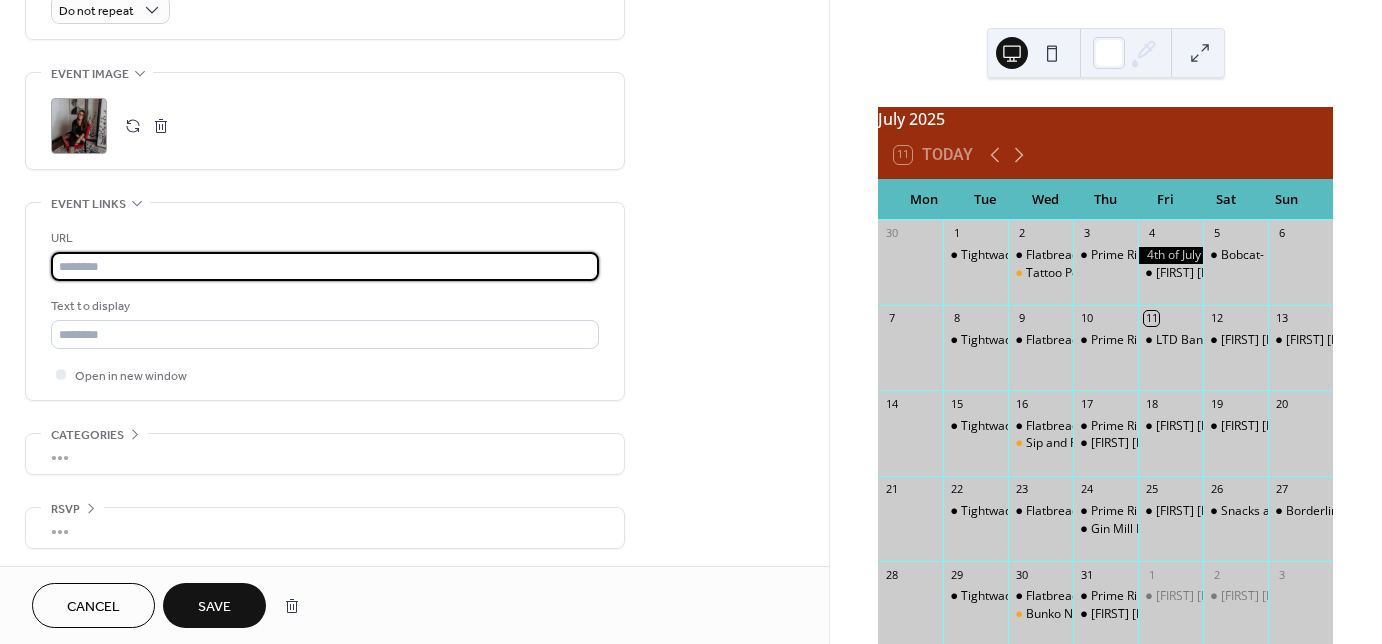 paste on "**********" 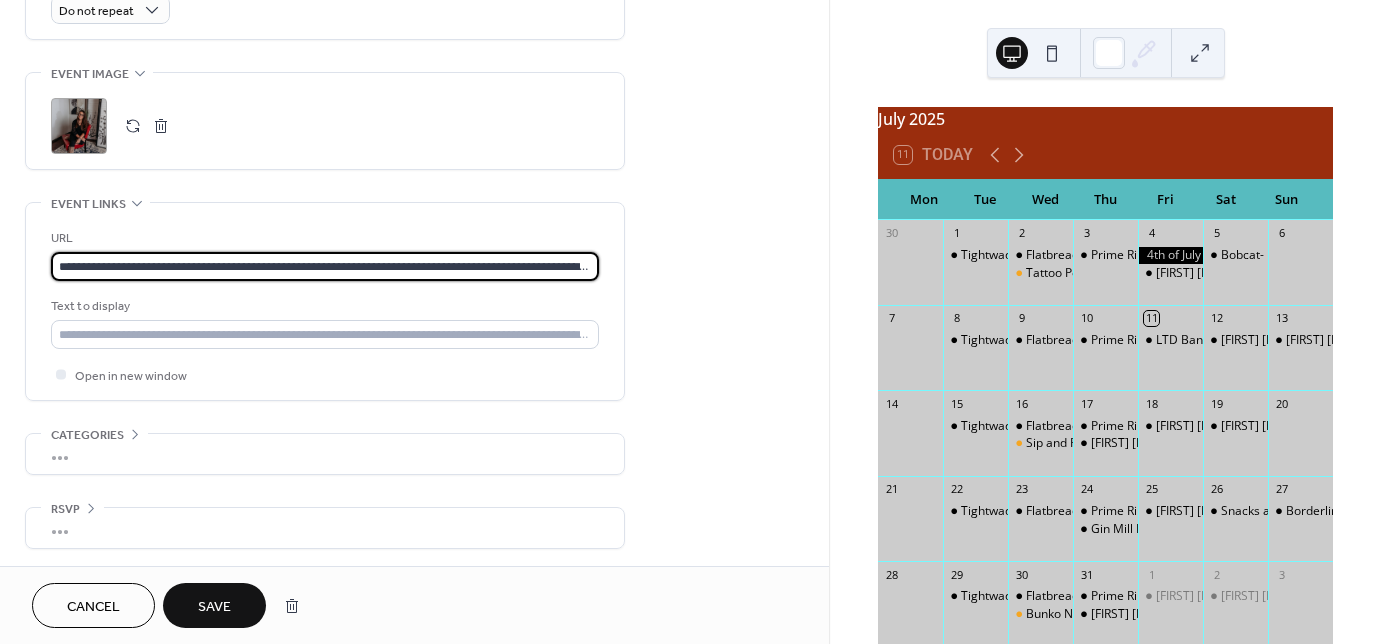 scroll, scrollTop: 0, scrollLeft: 656, axis: horizontal 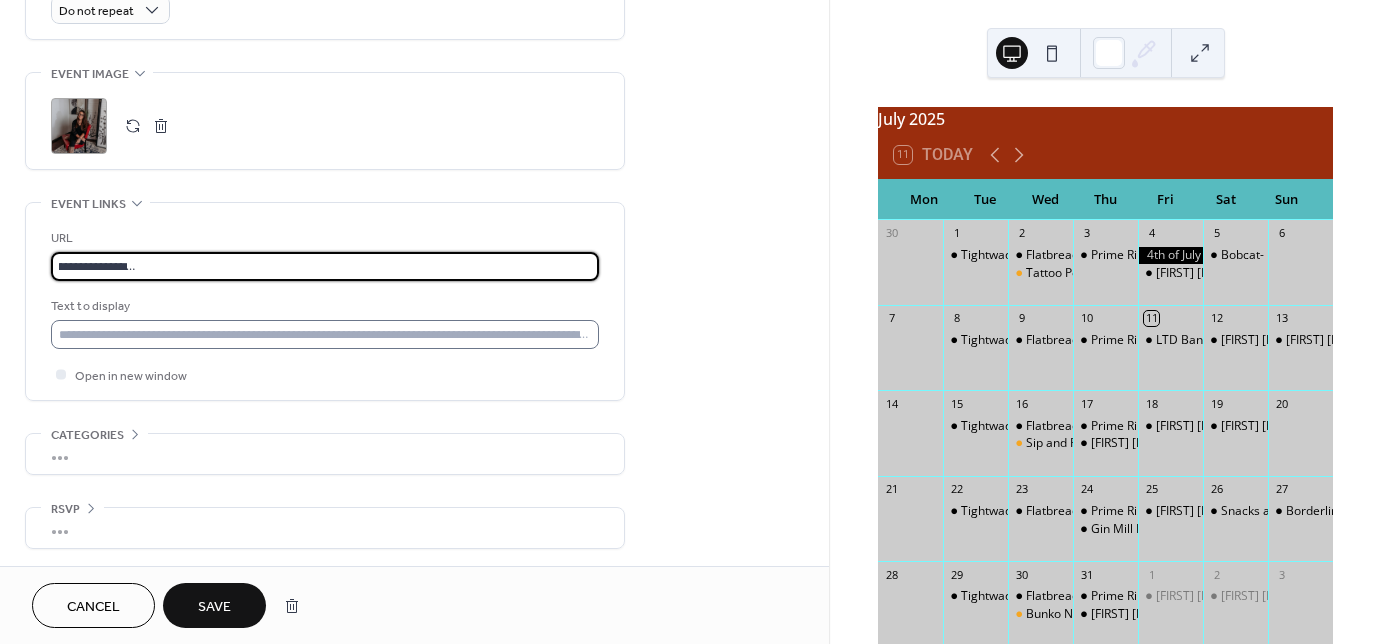 type on "**********" 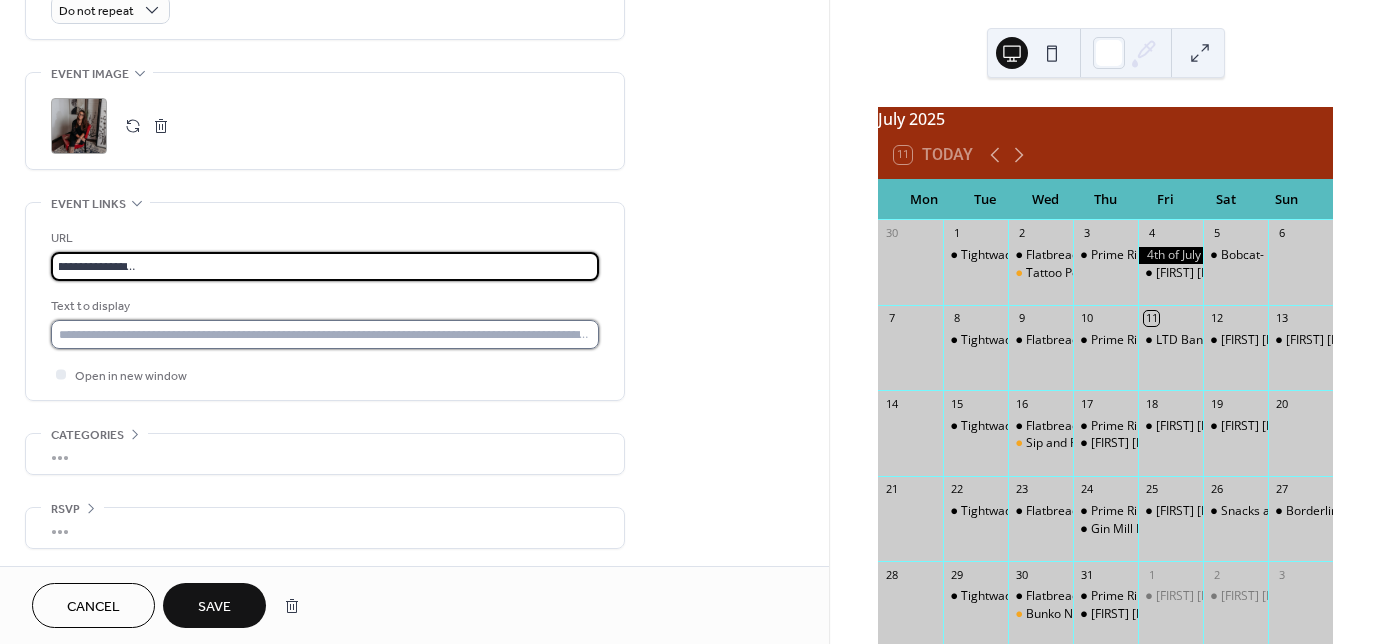 click at bounding box center (325, 334) 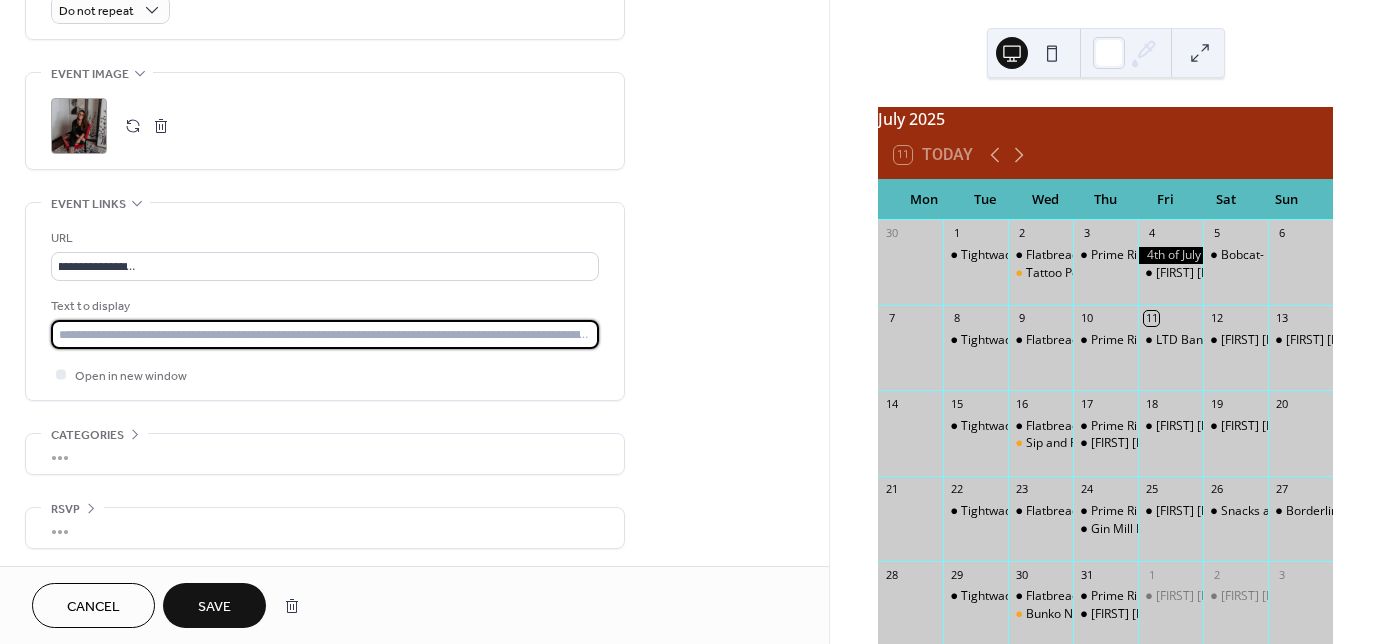 scroll, scrollTop: 0, scrollLeft: 0, axis: both 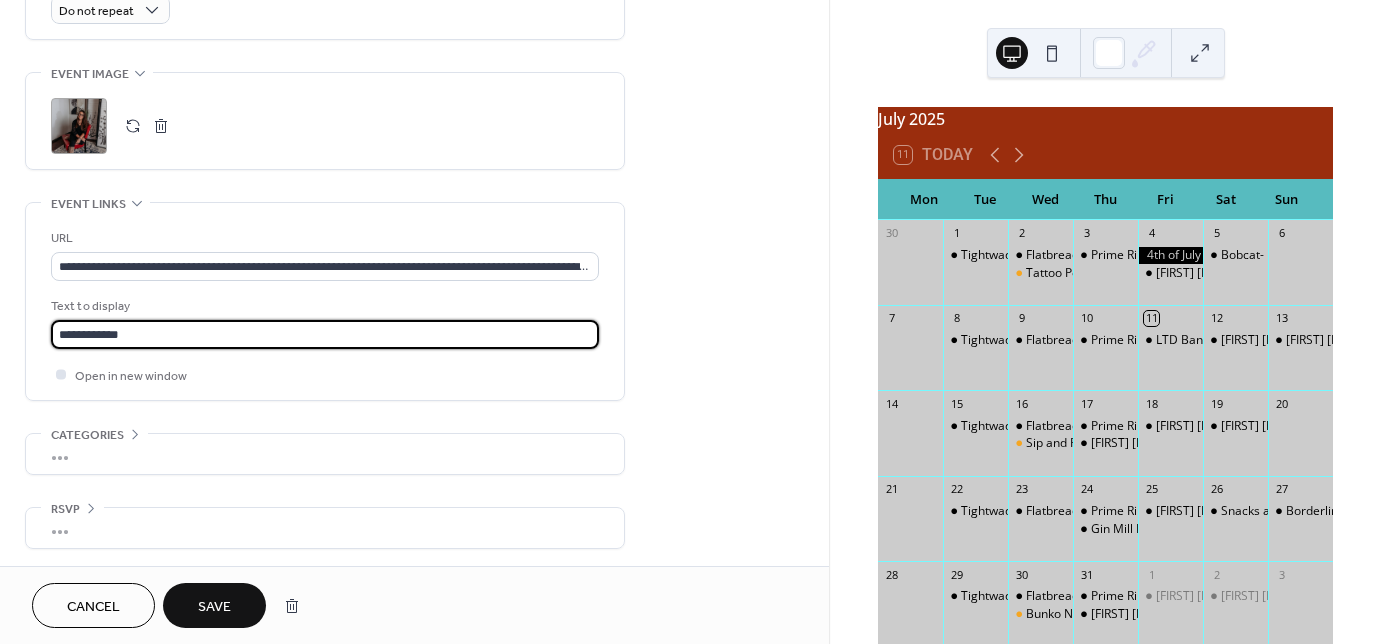 type on "**********" 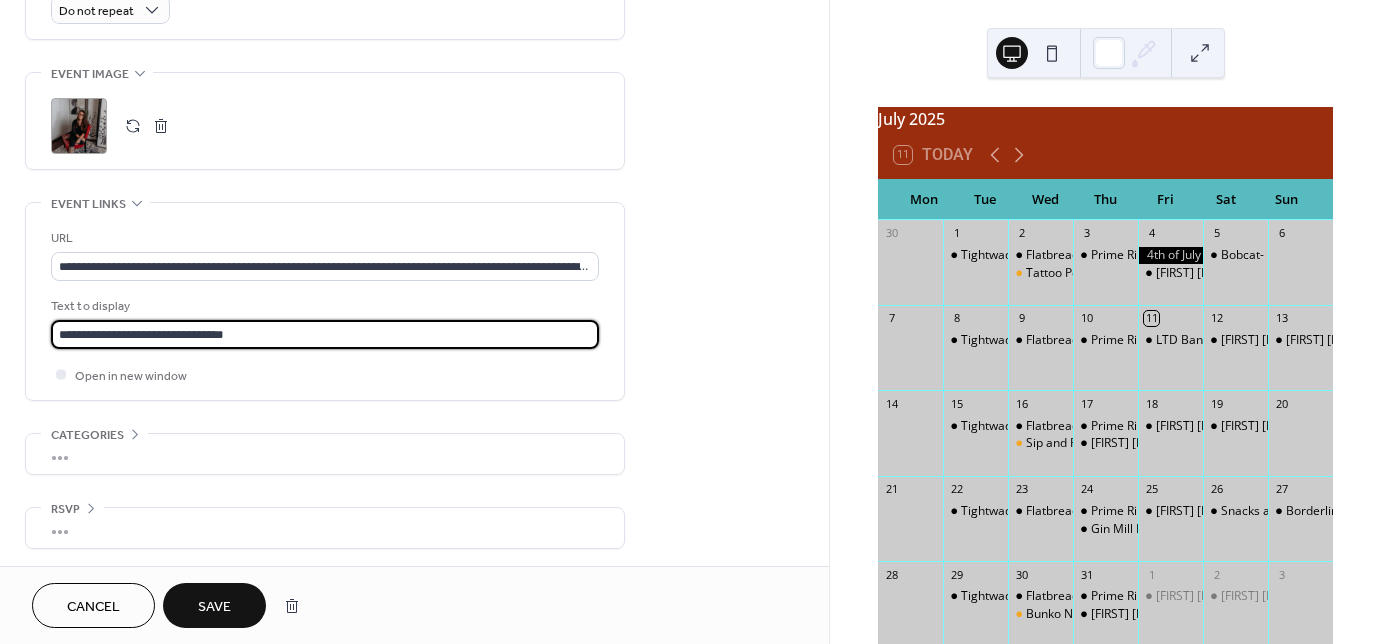click on "Save" at bounding box center (214, 607) 